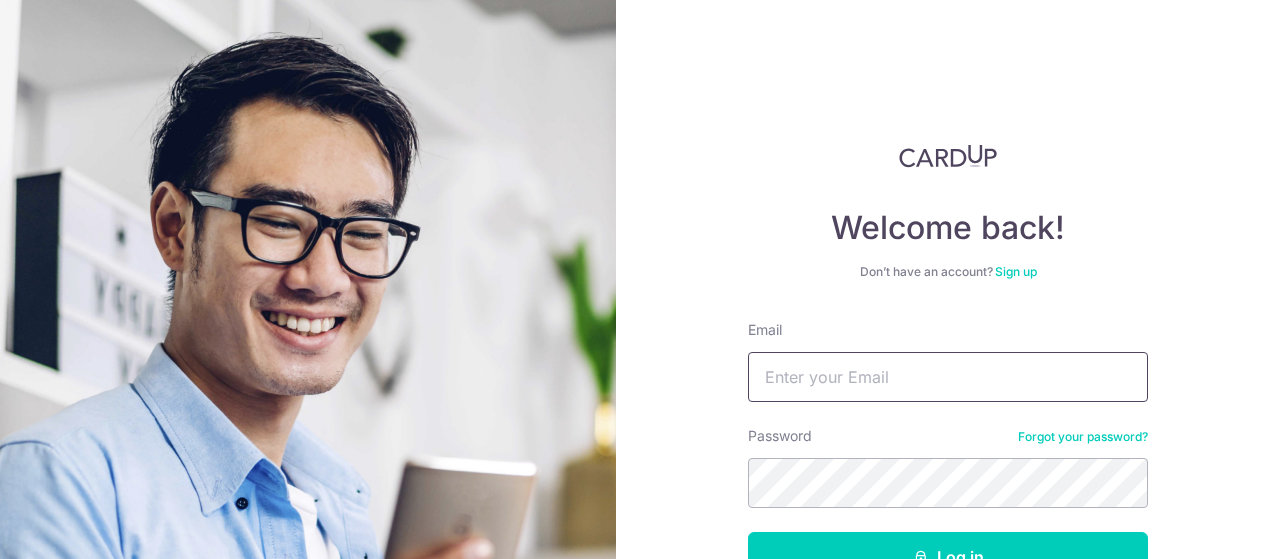 scroll, scrollTop: 0, scrollLeft: 0, axis: both 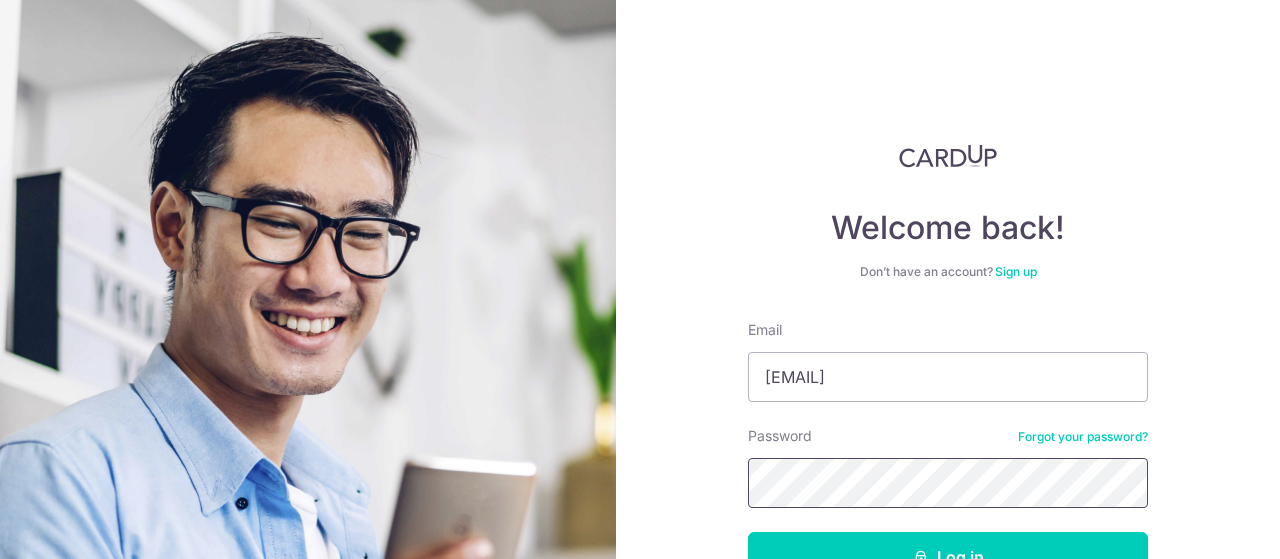 click on "Log in" at bounding box center [948, 557] 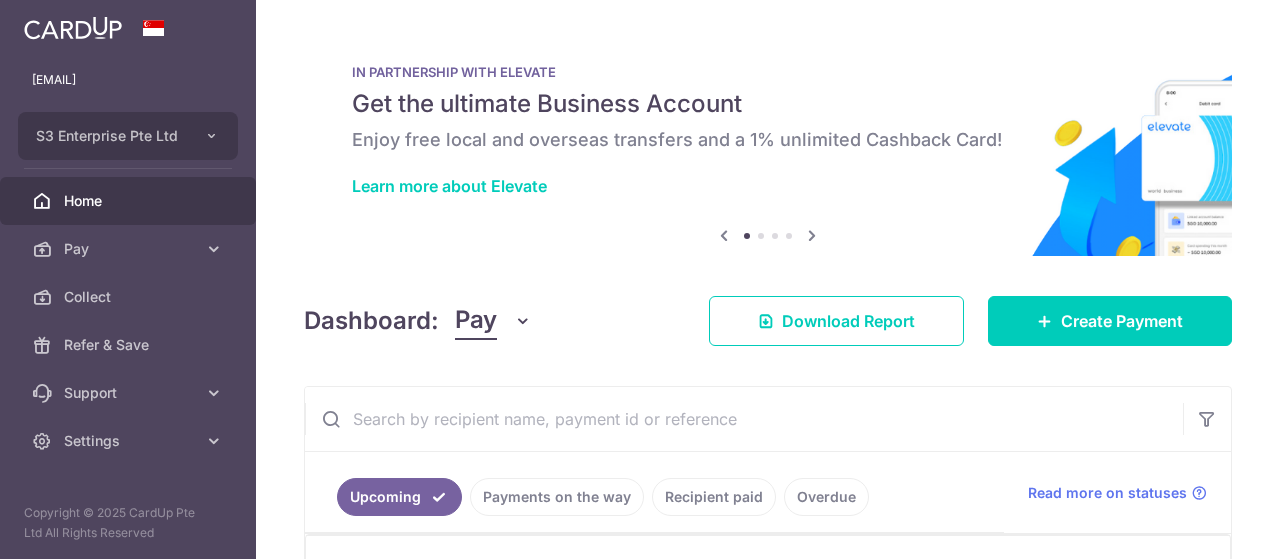 scroll, scrollTop: 0, scrollLeft: 0, axis: both 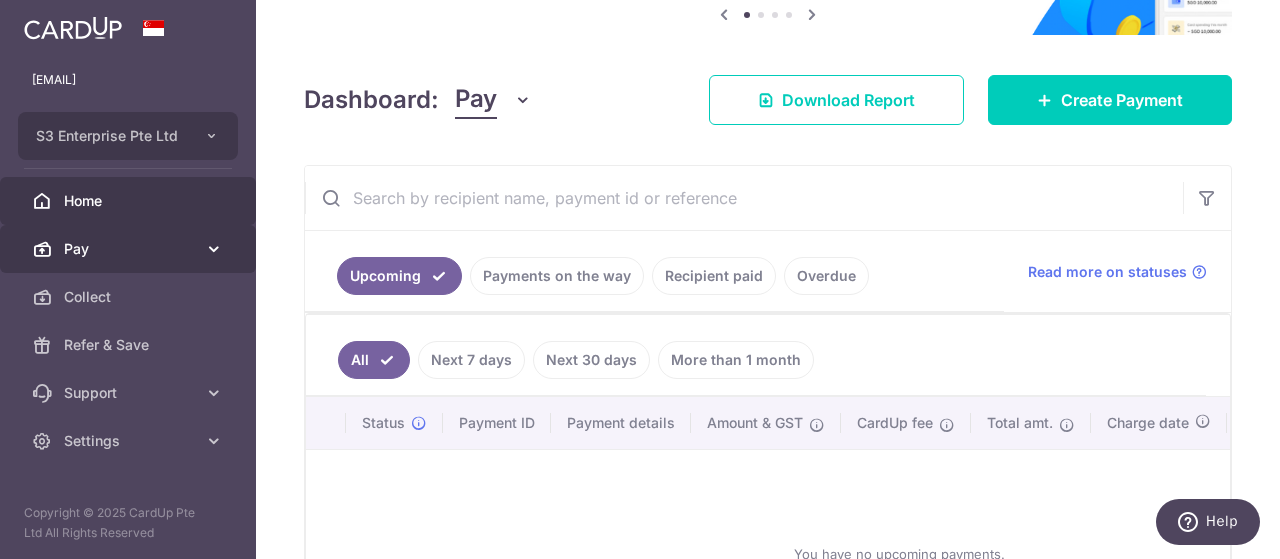 click at bounding box center (214, 249) 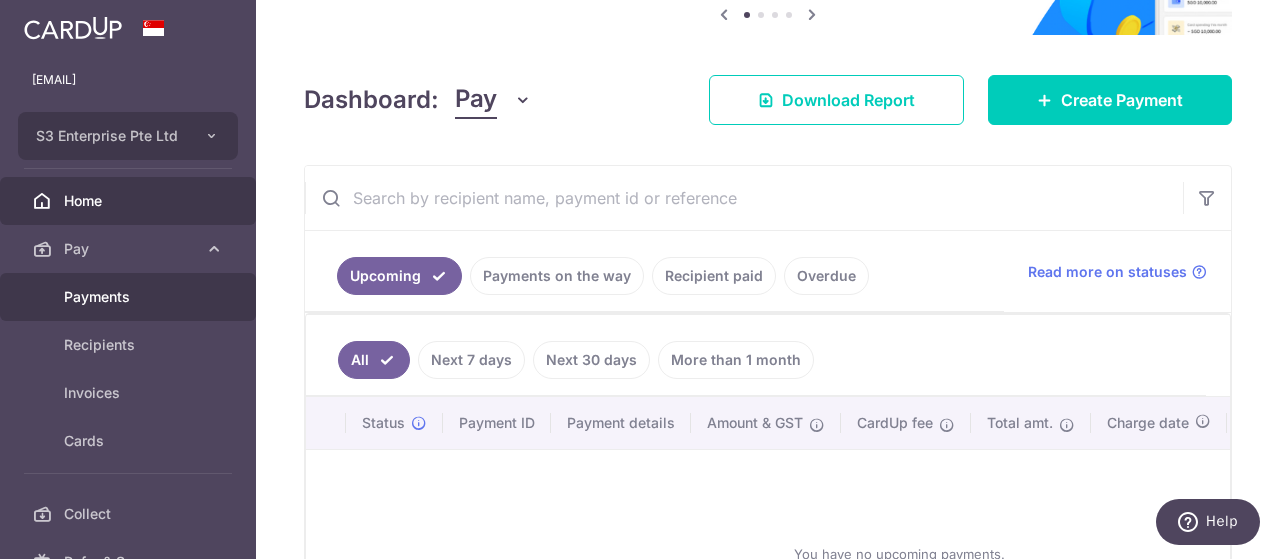 click on "Payments" at bounding box center [130, 297] 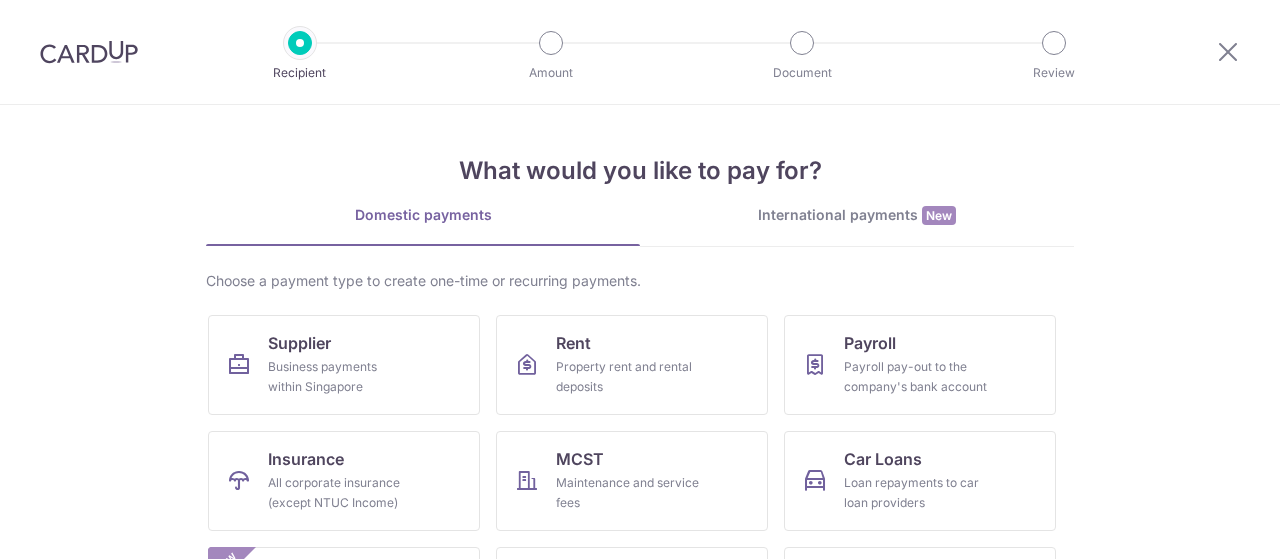 scroll, scrollTop: 0, scrollLeft: 0, axis: both 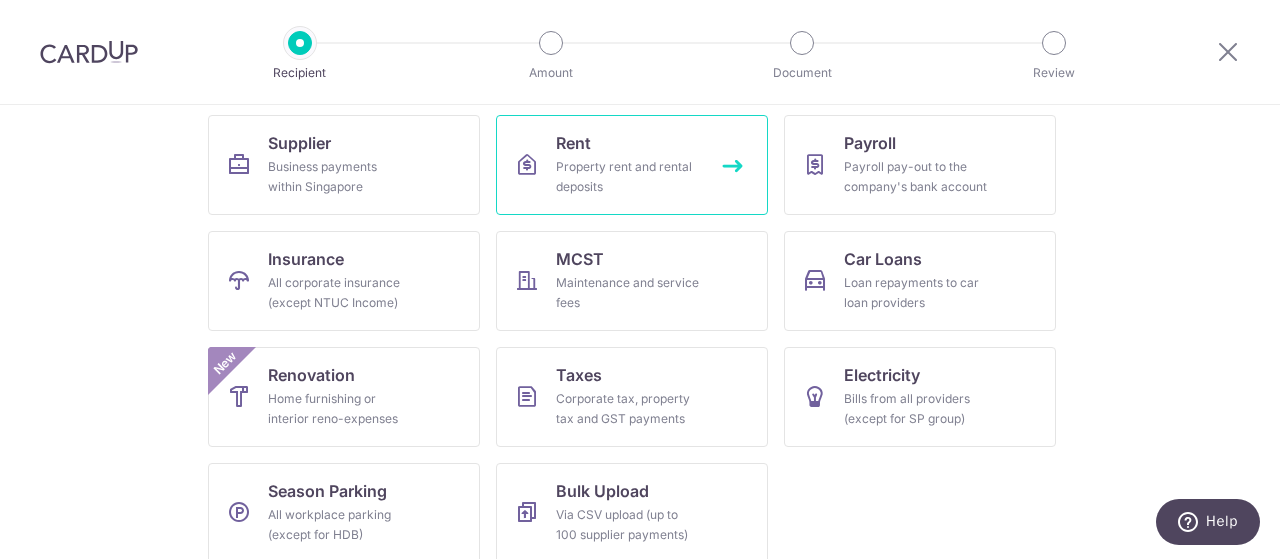 click on "Property rent and rental deposits" at bounding box center (628, 177) 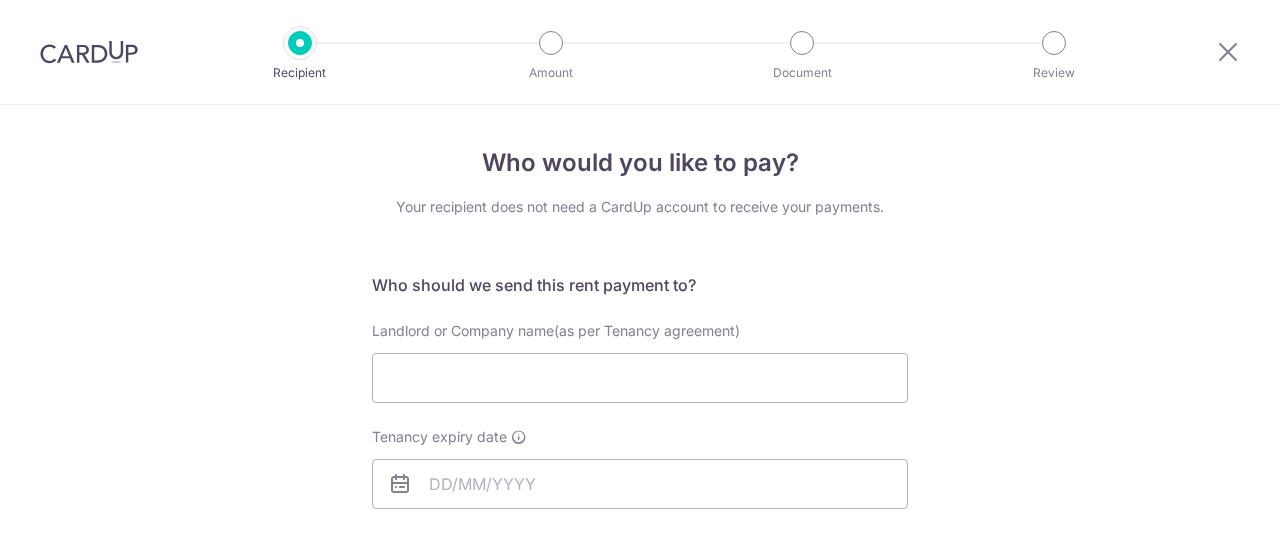 scroll, scrollTop: 0, scrollLeft: 0, axis: both 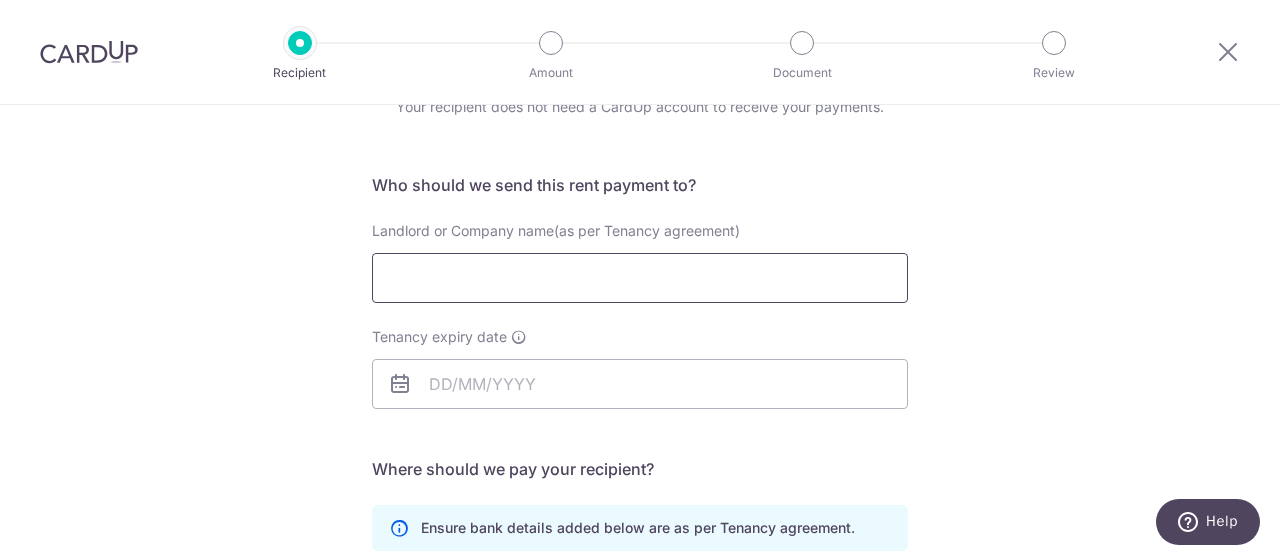 click on "Landlord or Company name(as per Tenancy agreement)" at bounding box center (640, 278) 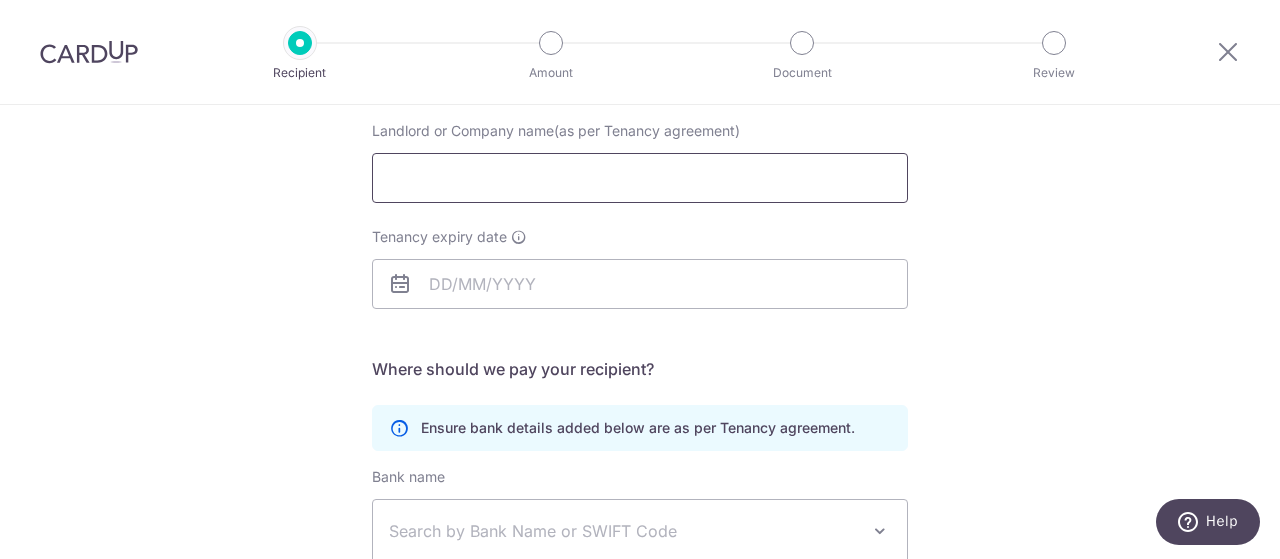 scroll, scrollTop: 100, scrollLeft: 0, axis: vertical 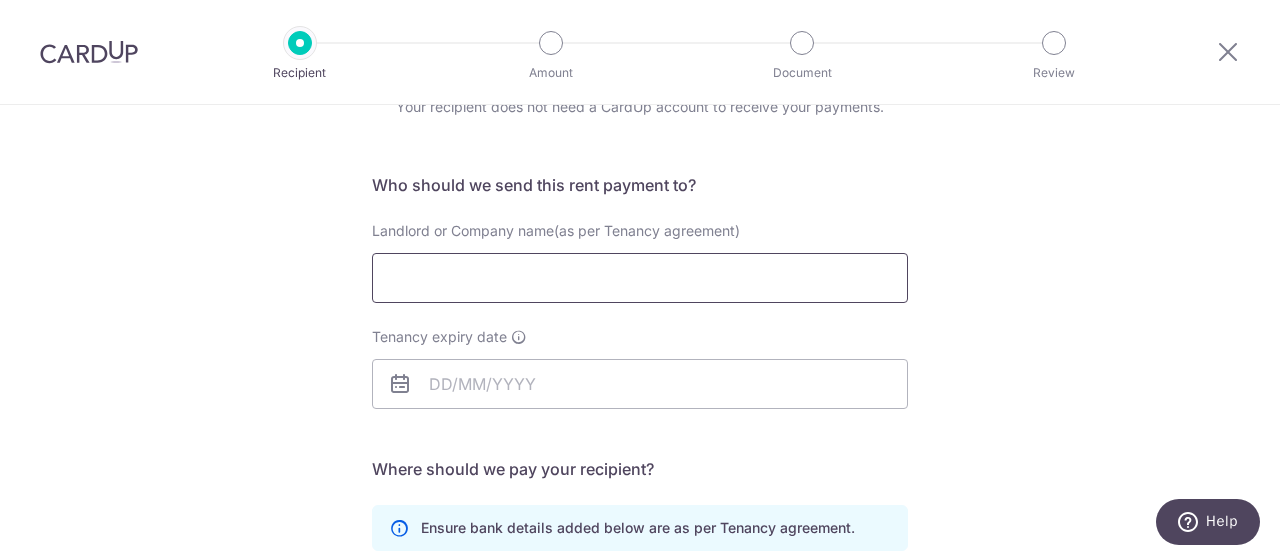 click on "Landlord or Company name(as per Tenancy agreement)" at bounding box center (640, 278) 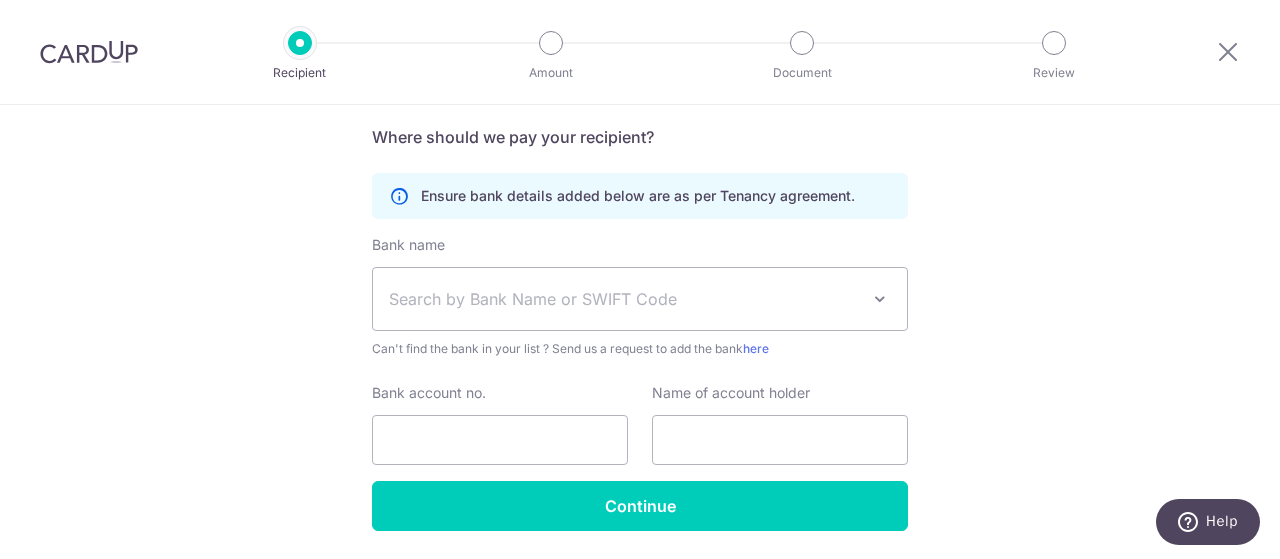 scroll, scrollTop: 496, scrollLeft: 0, axis: vertical 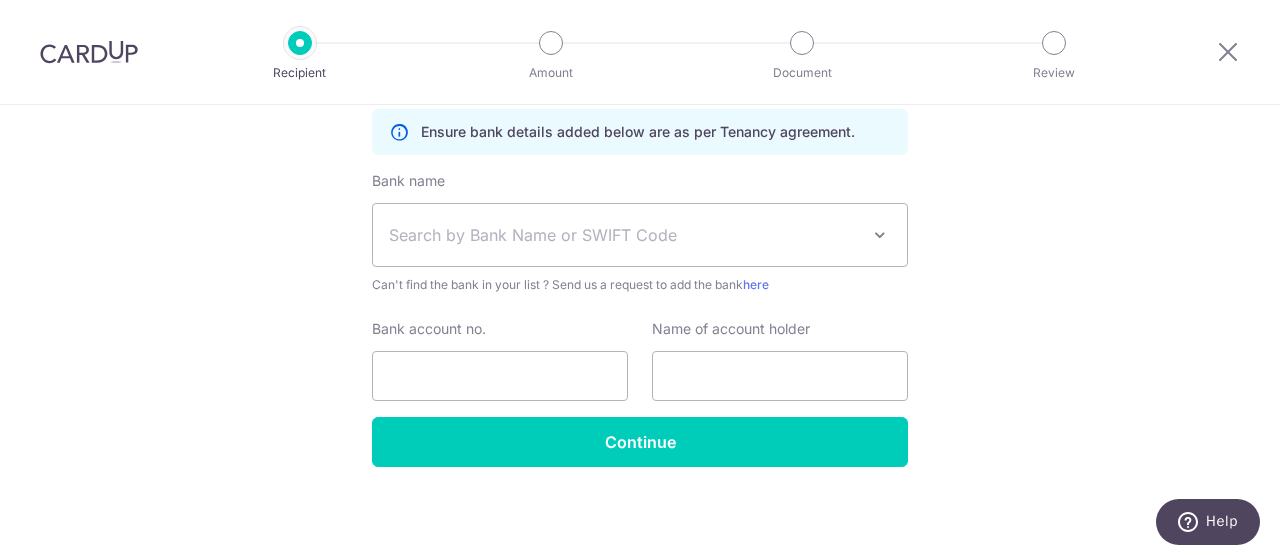 type on "Kong L" 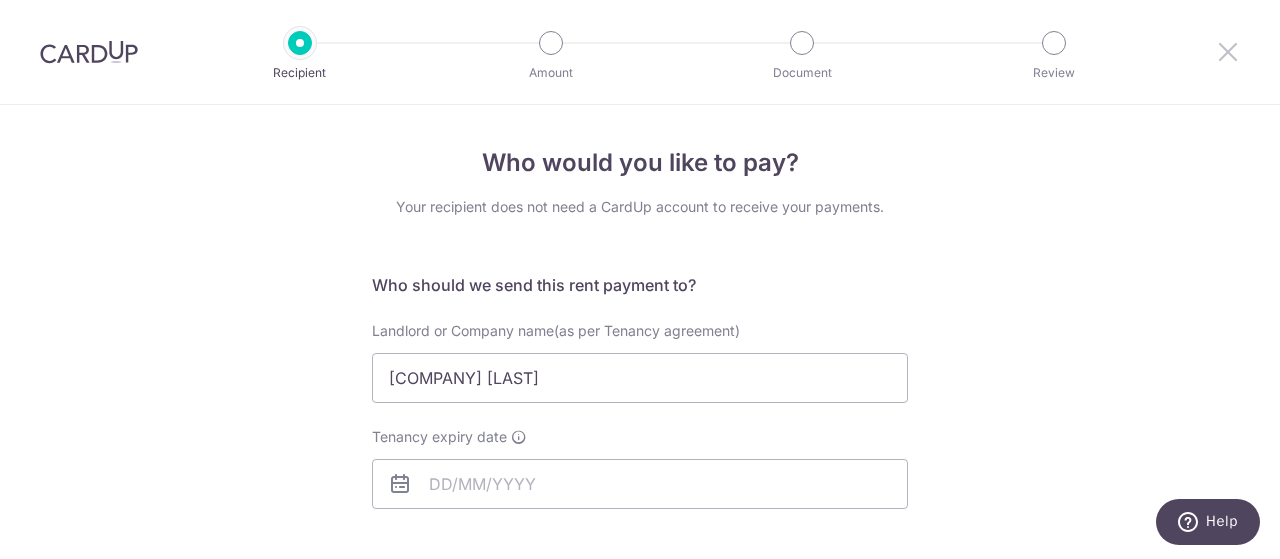 click at bounding box center [1228, 51] 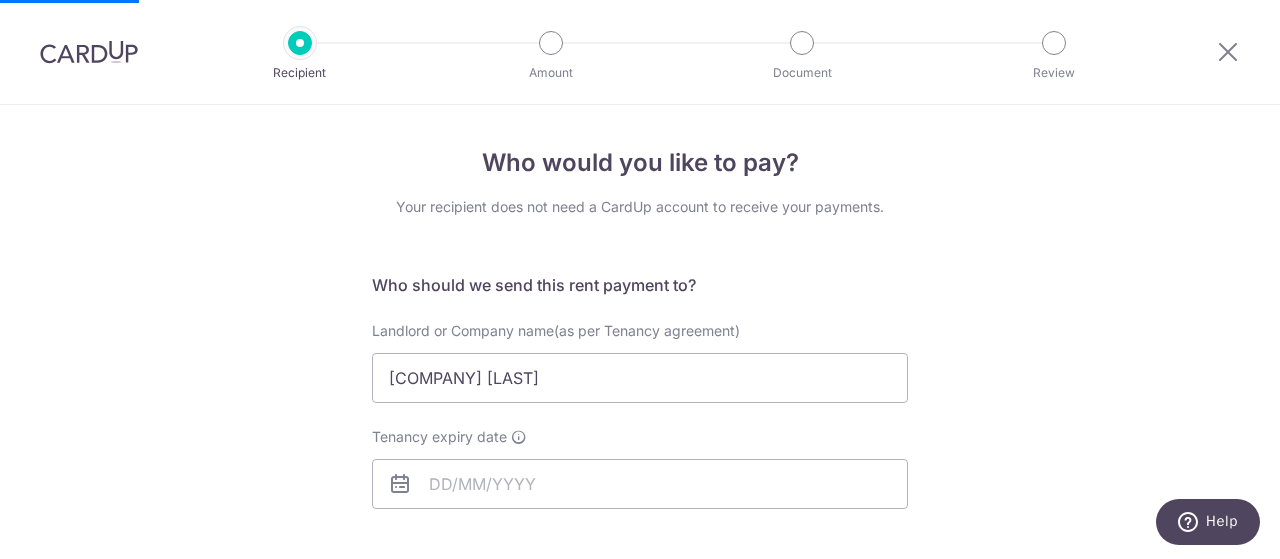 click at bounding box center [89, 52] 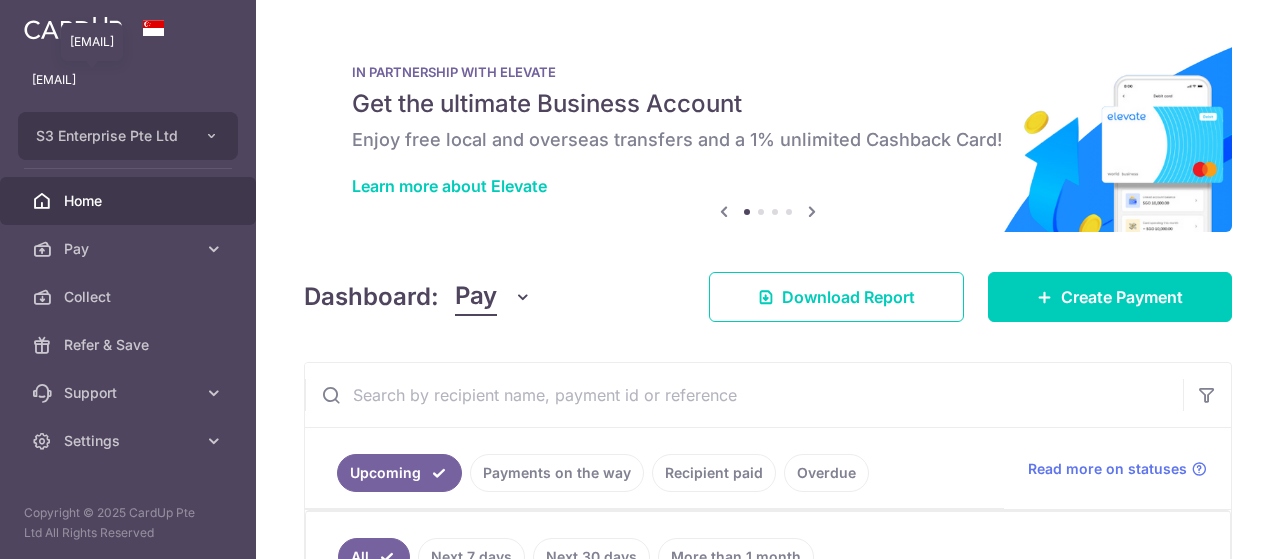 scroll, scrollTop: 0, scrollLeft: 0, axis: both 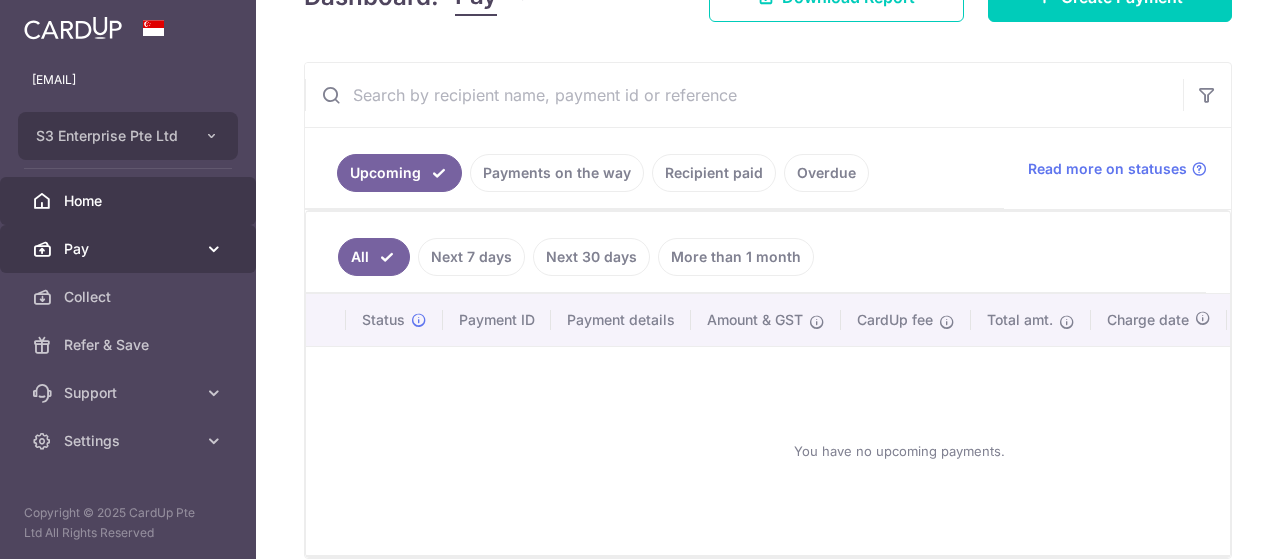 click on "Pay" at bounding box center (128, 249) 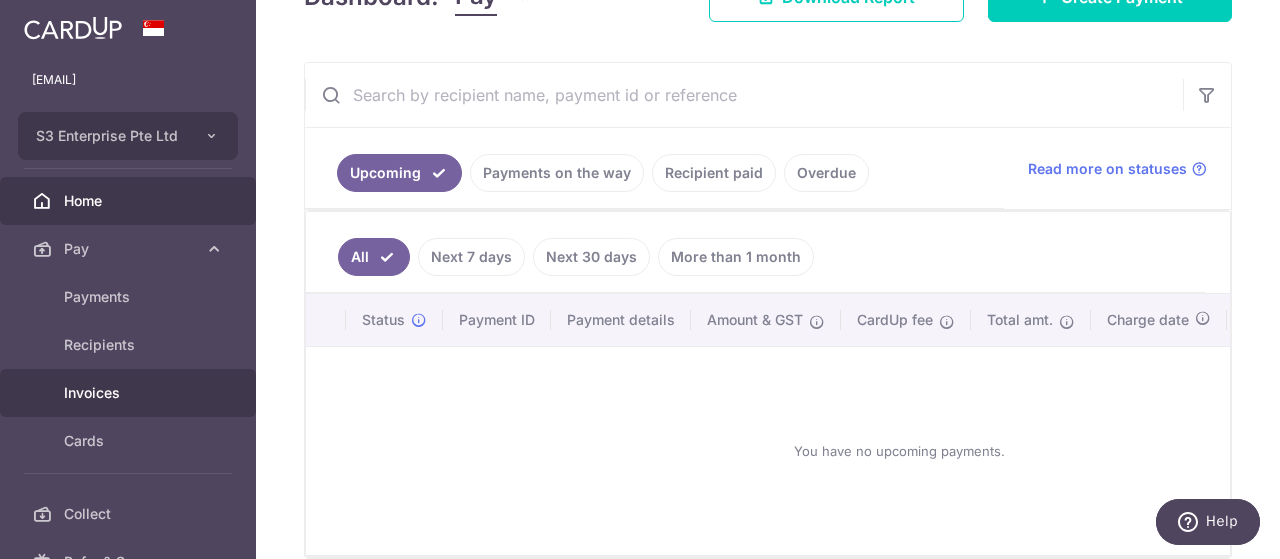 click on "Invoices" at bounding box center [130, 393] 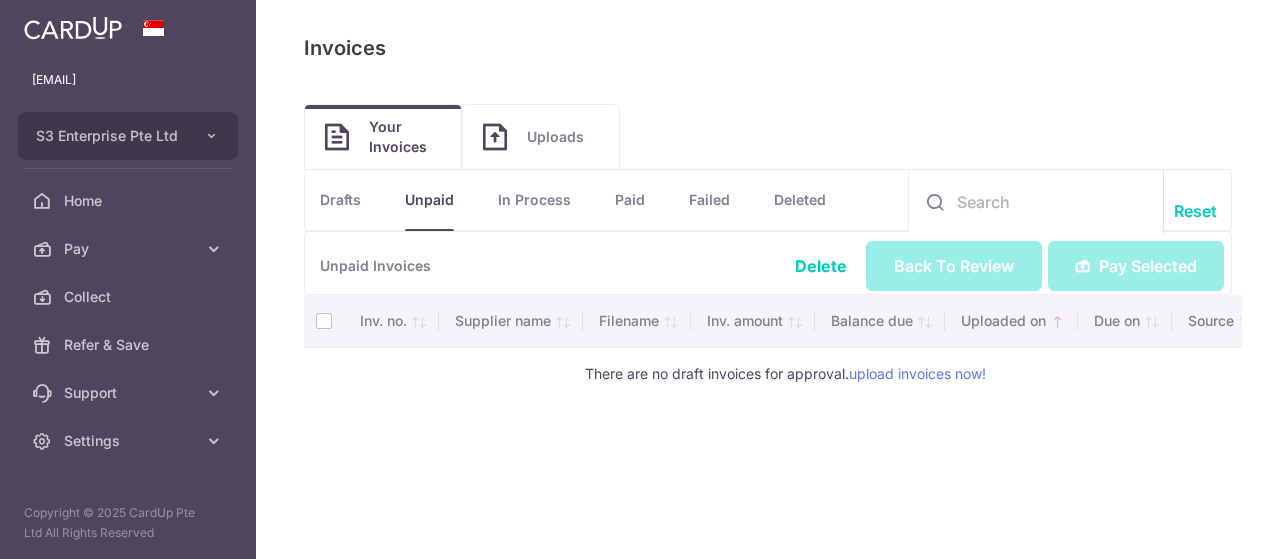 scroll, scrollTop: 0, scrollLeft: 0, axis: both 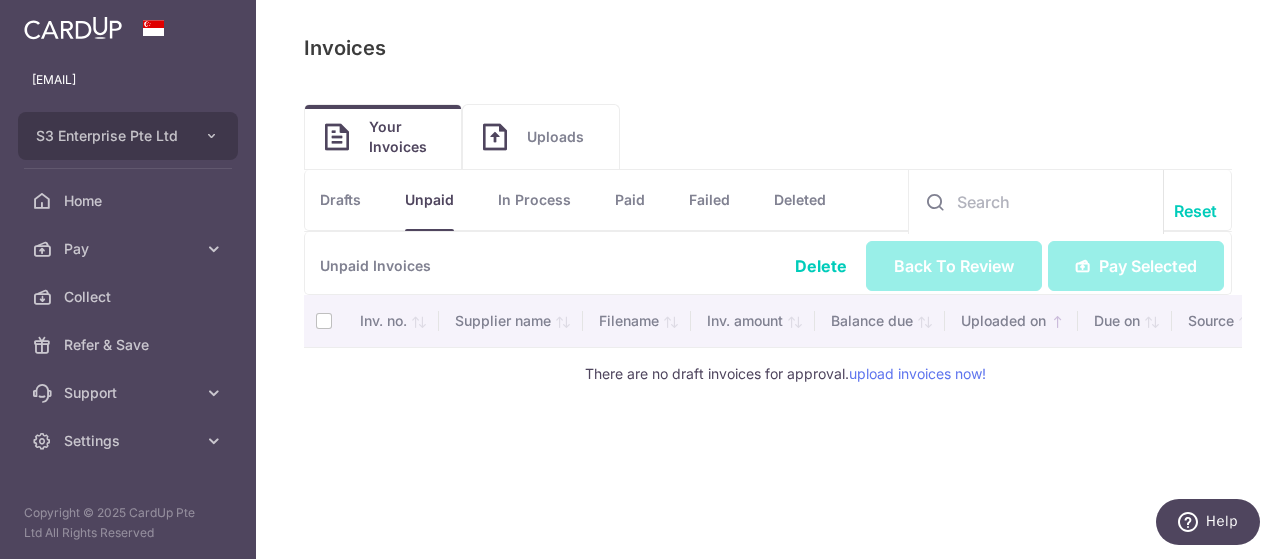 click on "Uploads" at bounding box center (563, 137) 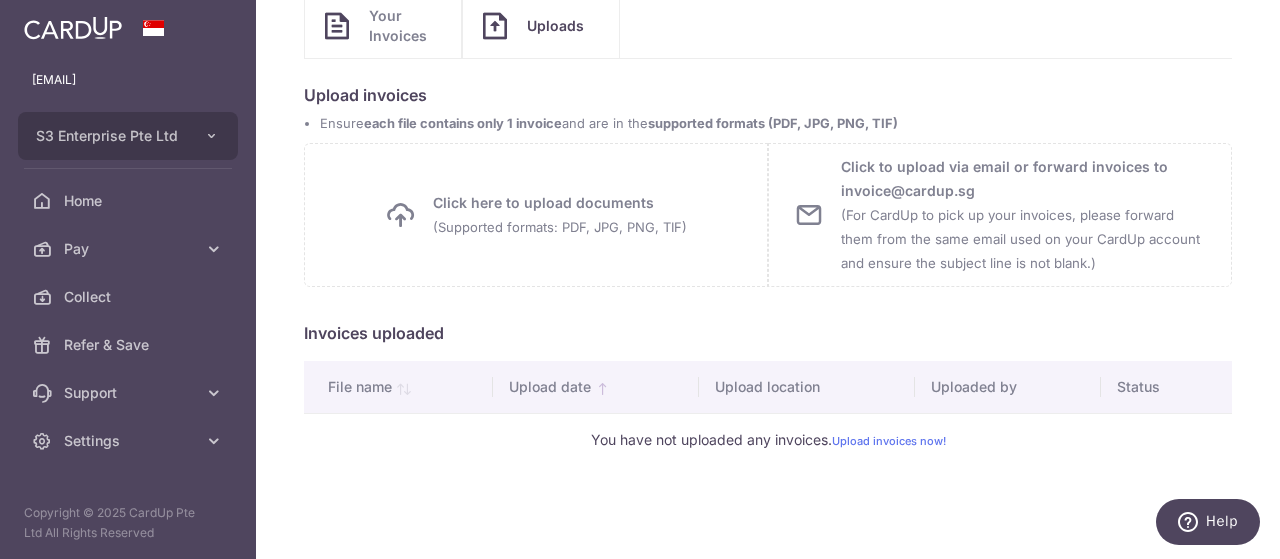 scroll, scrollTop: 0, scrollLeft: 0, axis: both 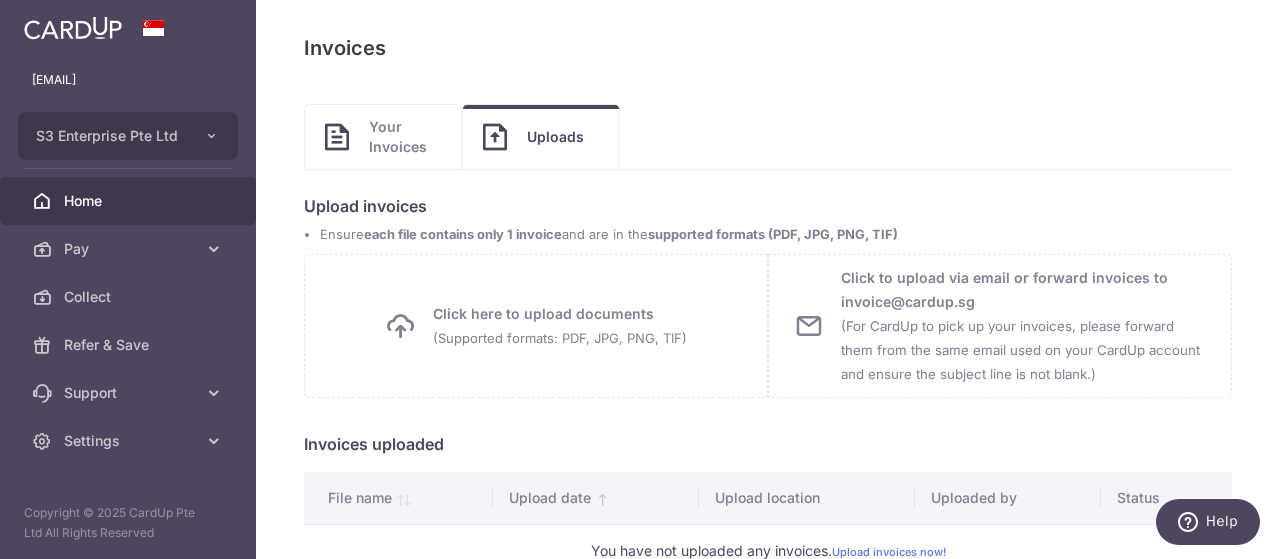 click on "Home" at bounding box center [130, 201] 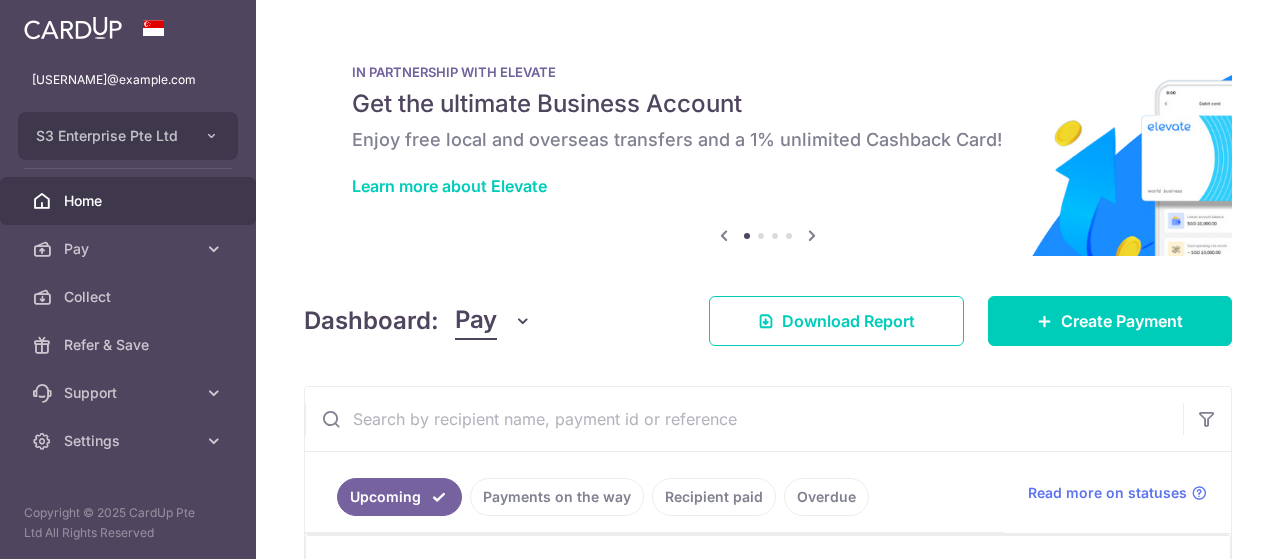 scroll, scrollTop: 0, scrollLeft: 0, axis: both 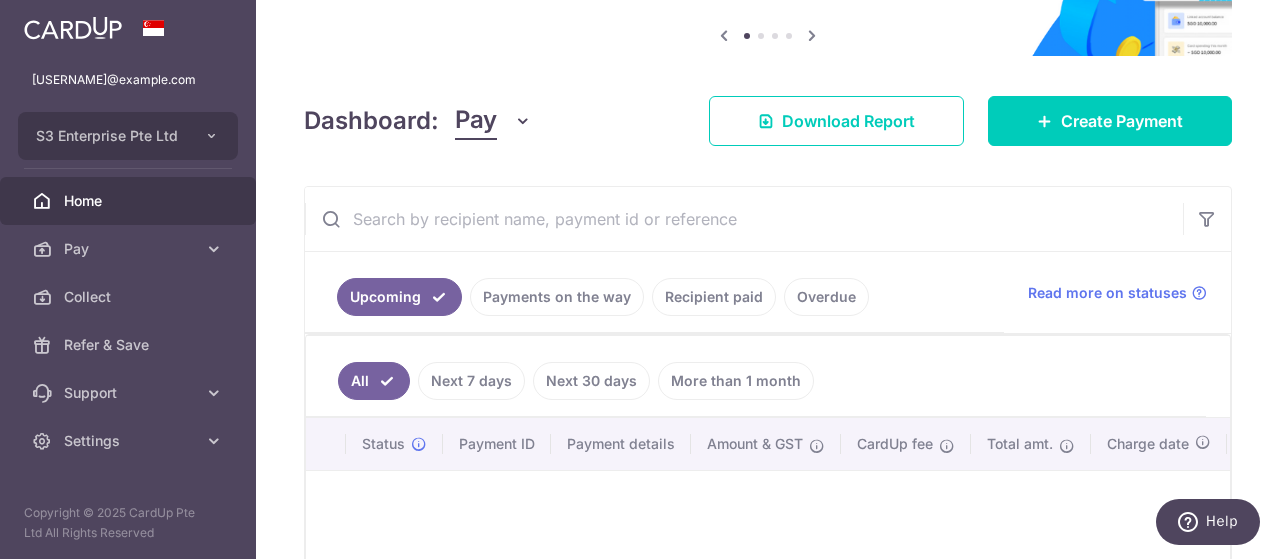 click on "×
Pause Schedule
Pause all future payments in this series
Pause just this one payment
By clicking below, you confirm you are pausing this payment to   on  . Payments can be unpaused at anytime prior to payment taken date.
Confirm
Cancel Schedule
Cancel all future payments in this series
Cancel just this one payment
Confirm
Approve Payment
Recipient Bank Details" at bounding box center [768, 279] 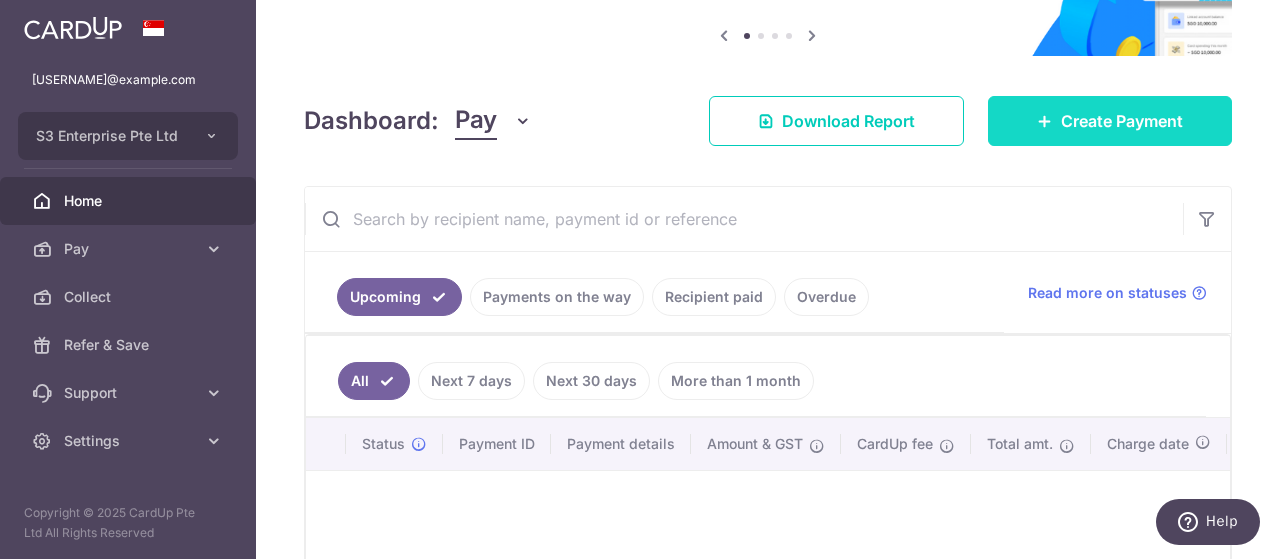 click on "Create Payment" at bounding box center [1110, 121] 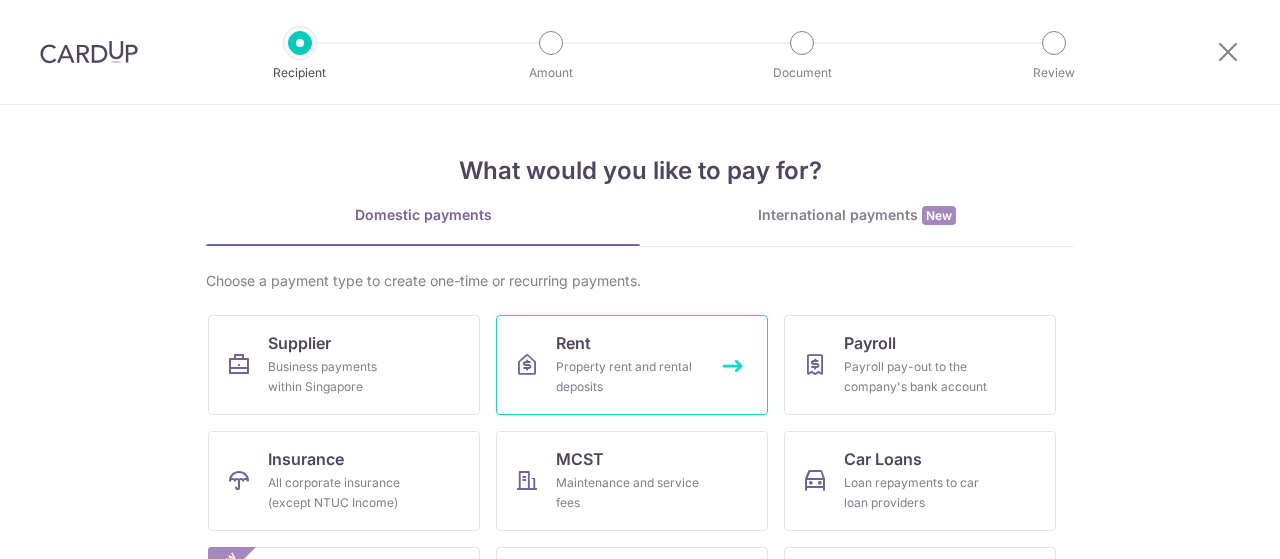 scroll, scrollTop: 0, scrollLeft: 0, axis: both 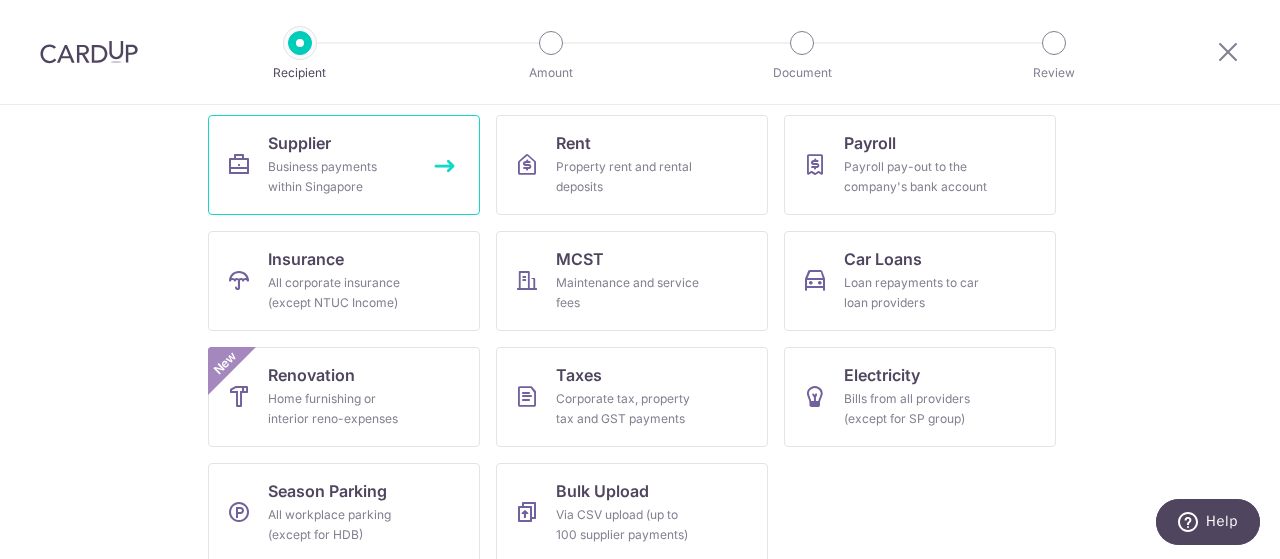 click on "Business payments within Singapore" at bounding box center [340, 177] 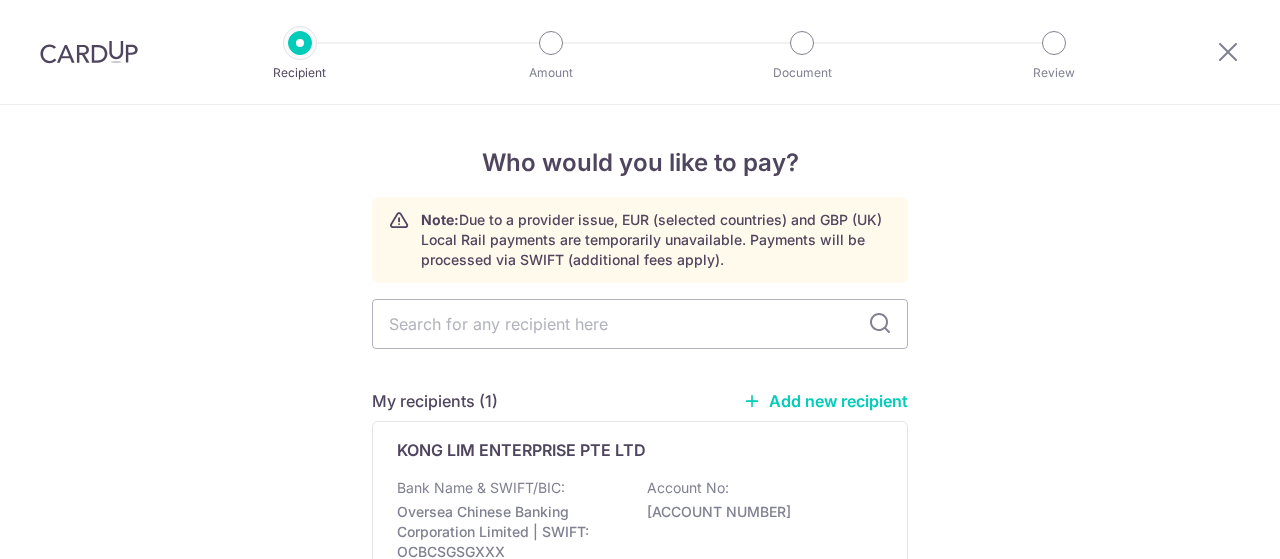 scroll, scrollTop: 0, scrollLeft: 0, axis: both 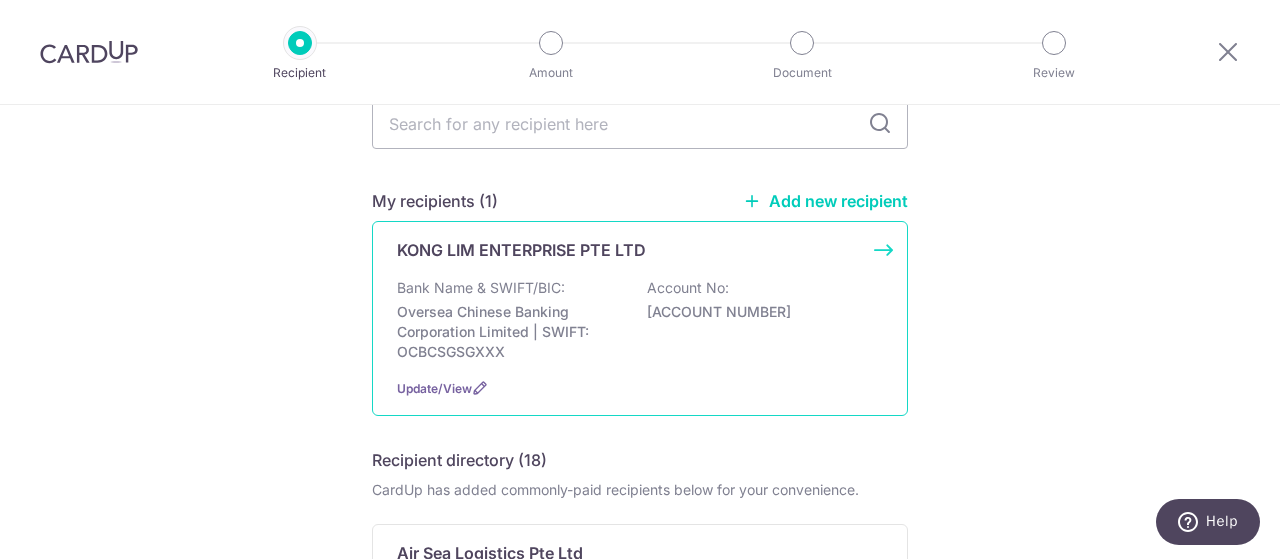 click on "Bank Name & SWIFT/BIC:
[BANK NAME] | SWIFT:[SWIFT]
Account No:
[ACCOUNT NUMBER]" at bounding box center (640, 320) 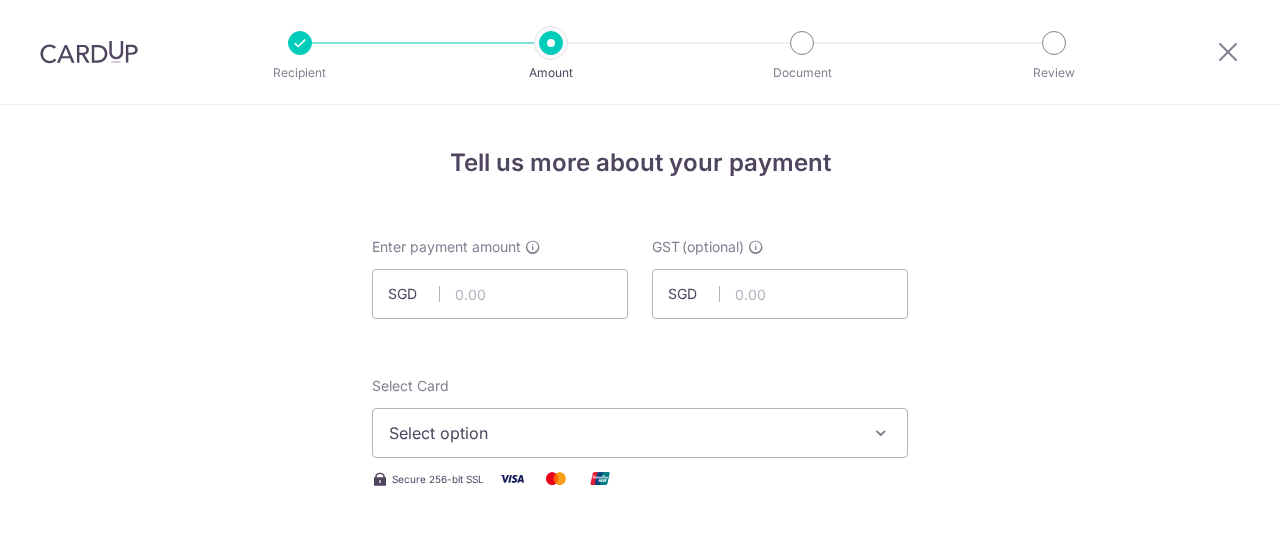 scroll, scrollTop: 0, scrollLeft: 0, axis: both 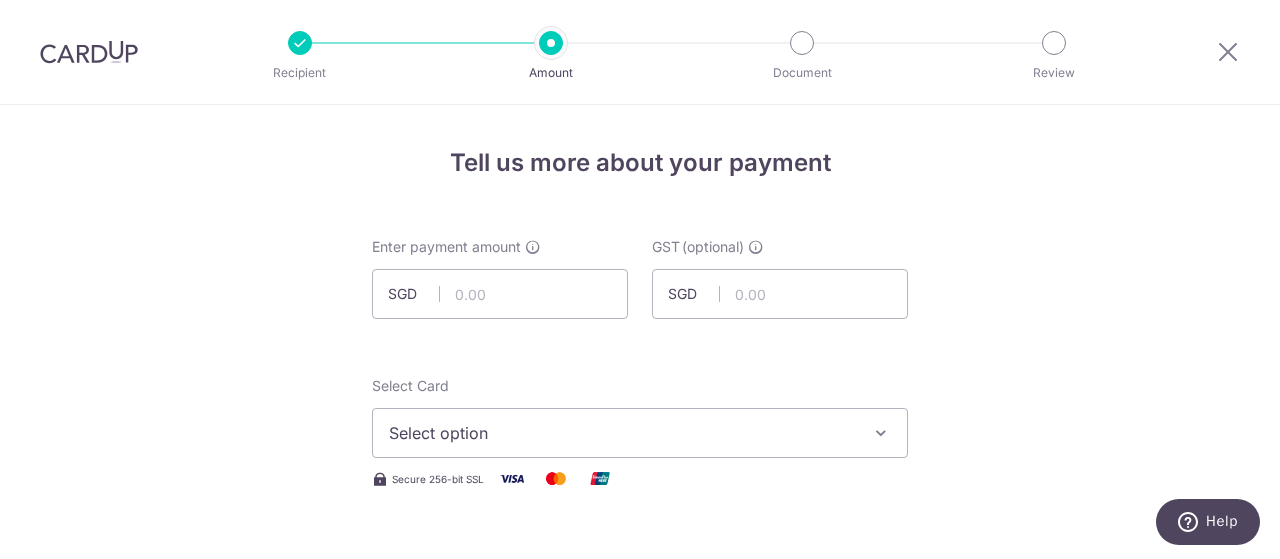 click at bounding box center (89, 52) 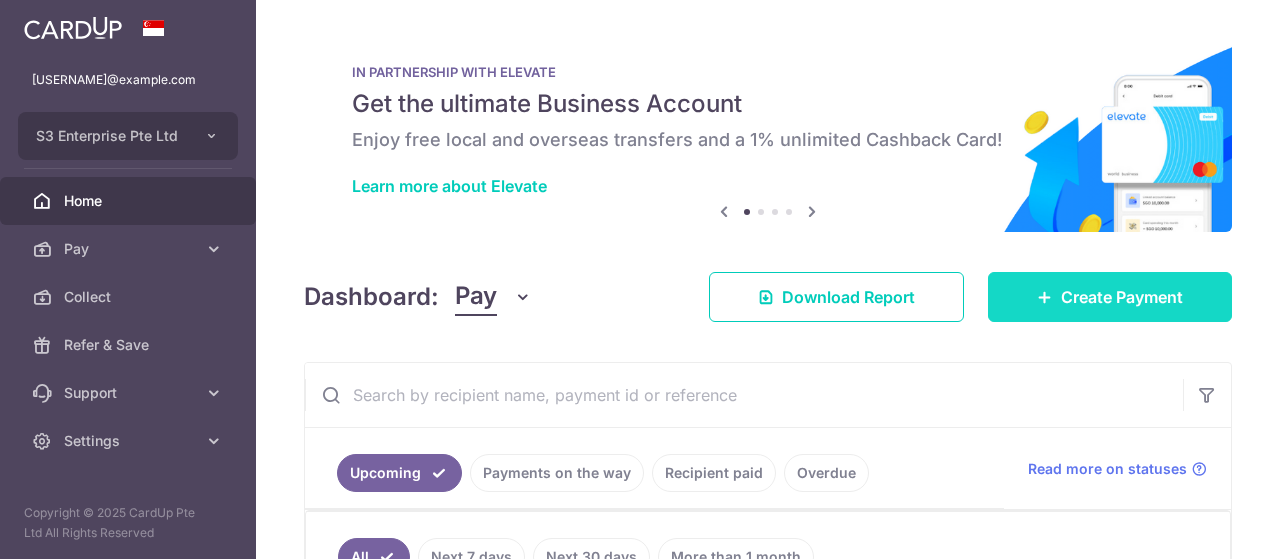 click on "Create Payment" at bounding box center [1110, 297] 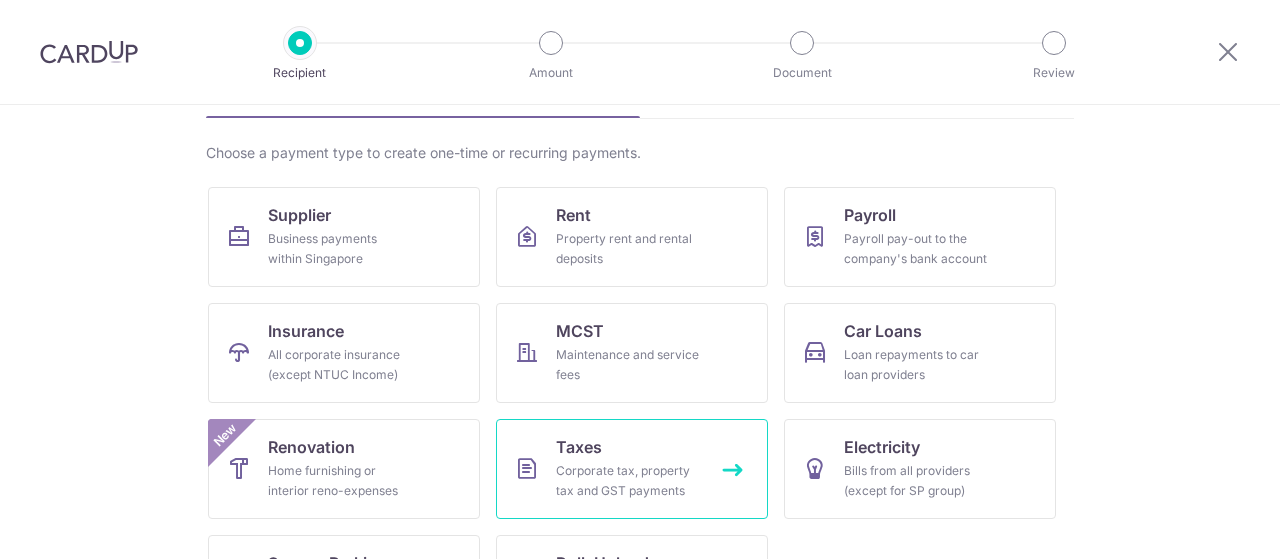 scroll, scrollTop: 200, scrollLeft: 0, axis: vertical 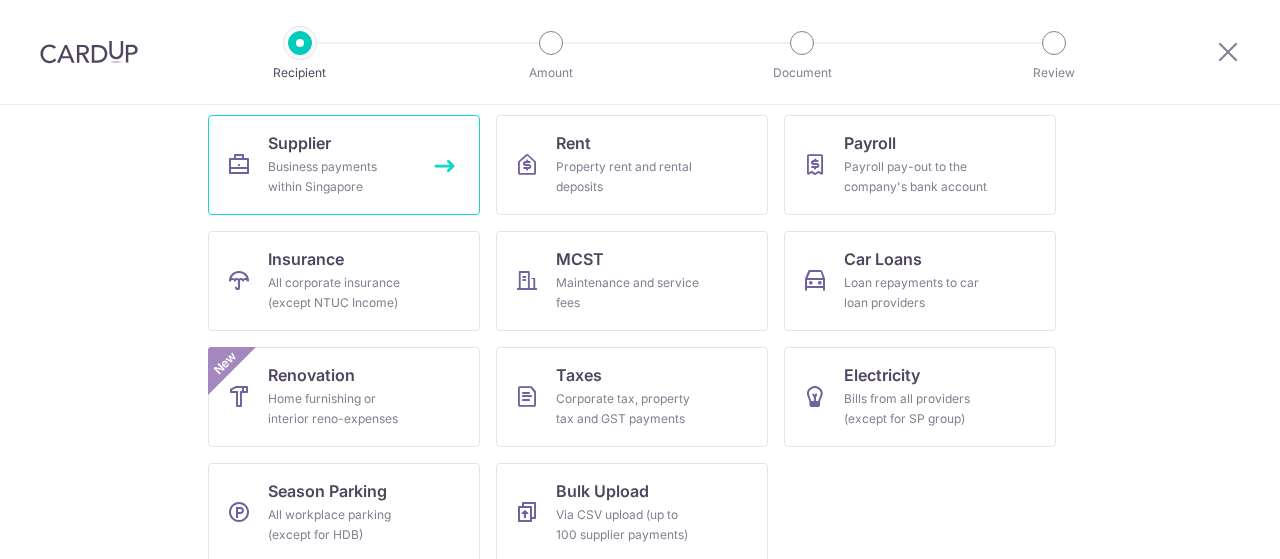 click on "Business payments within Singapore" at bounding box center [340, 177] 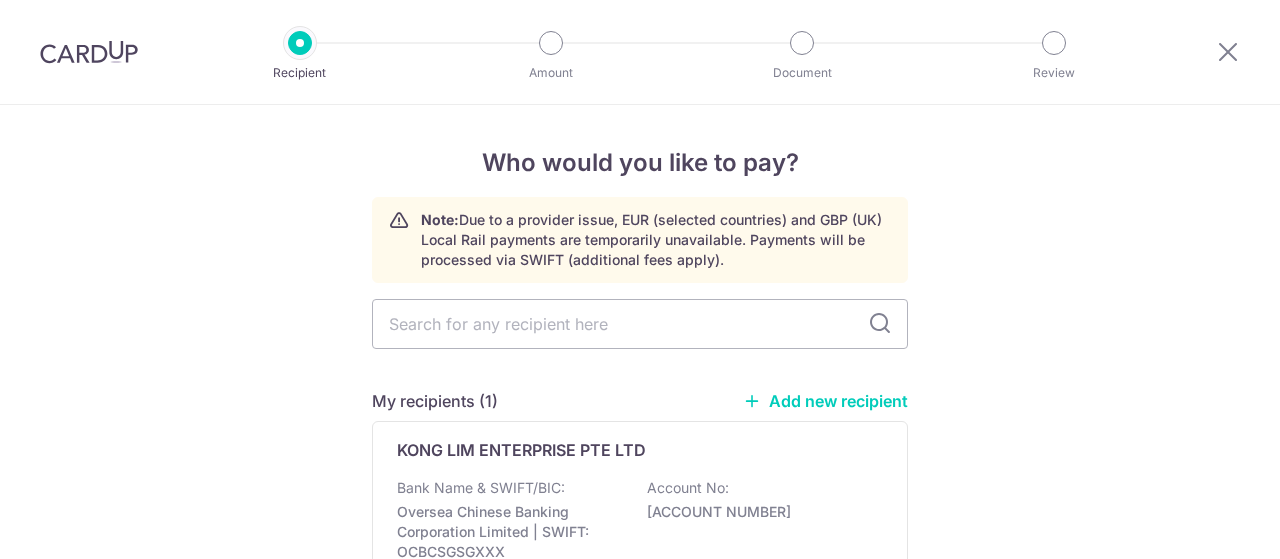 scroll, scrollTop: 0, scrollLeft: 0, axis: both 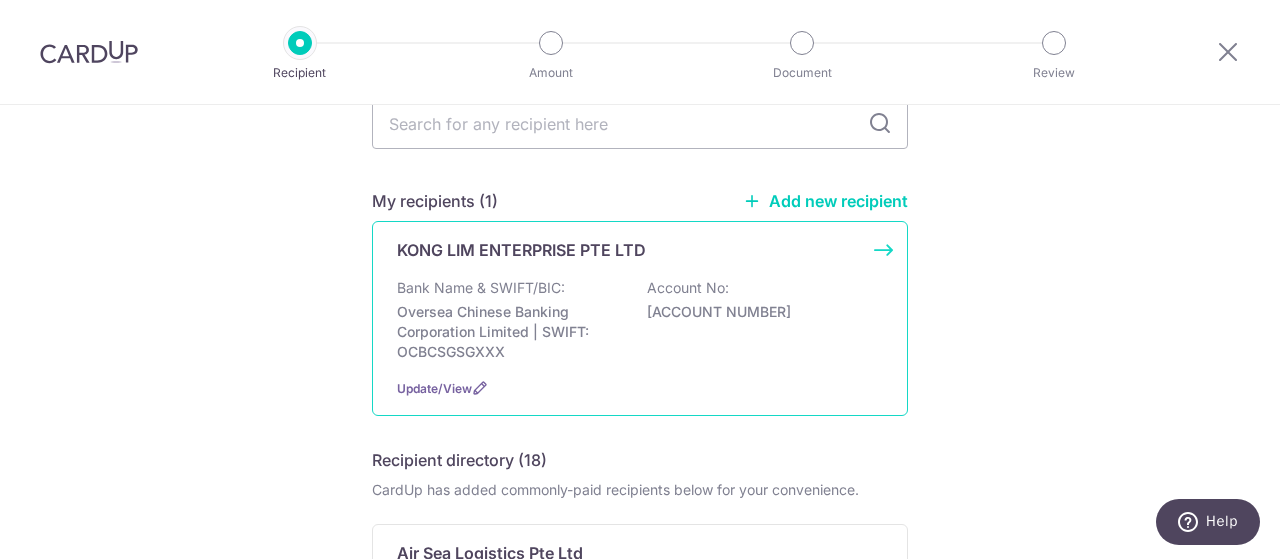 click on "Bank Name & SWIFT/BIC:
Oversea Chinese Banking Corporation Limited | SWIFT: OCBCSGSGXXX
Account No:
609030267001" at bounding box center (640, 320) 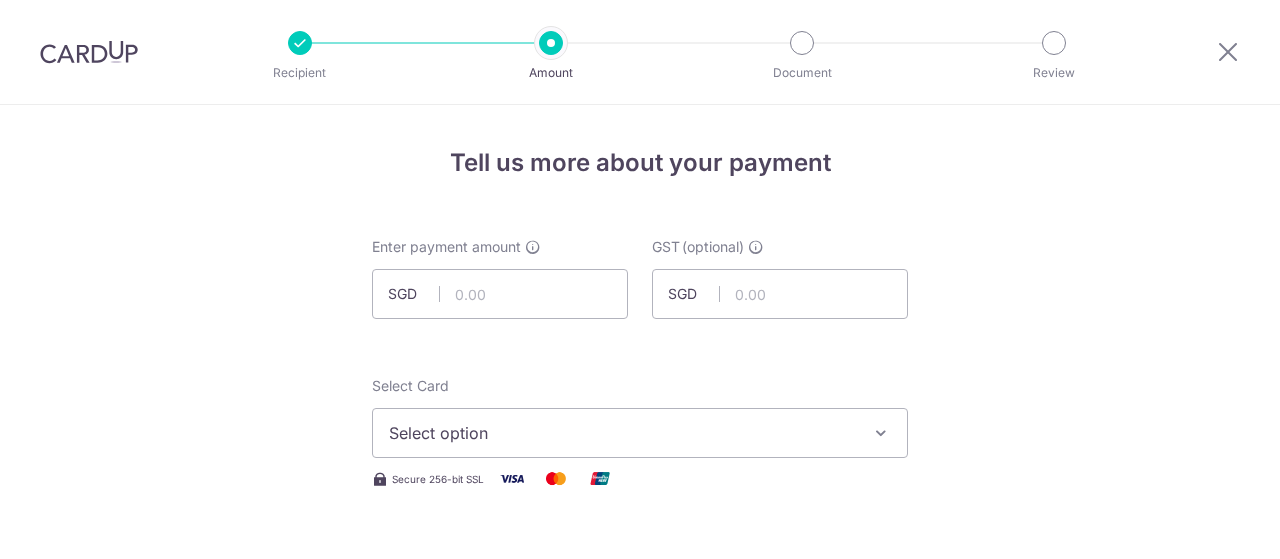 scroll, scrollTop: 0, scrollLeft: 0, axis: both 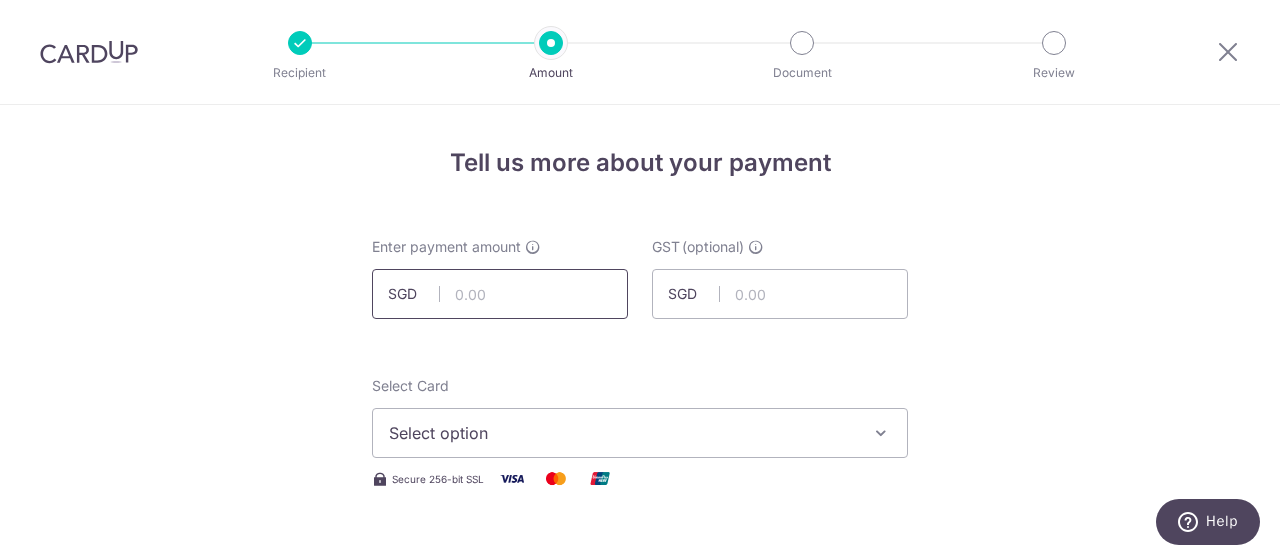 click at bounding box center (500, 294) 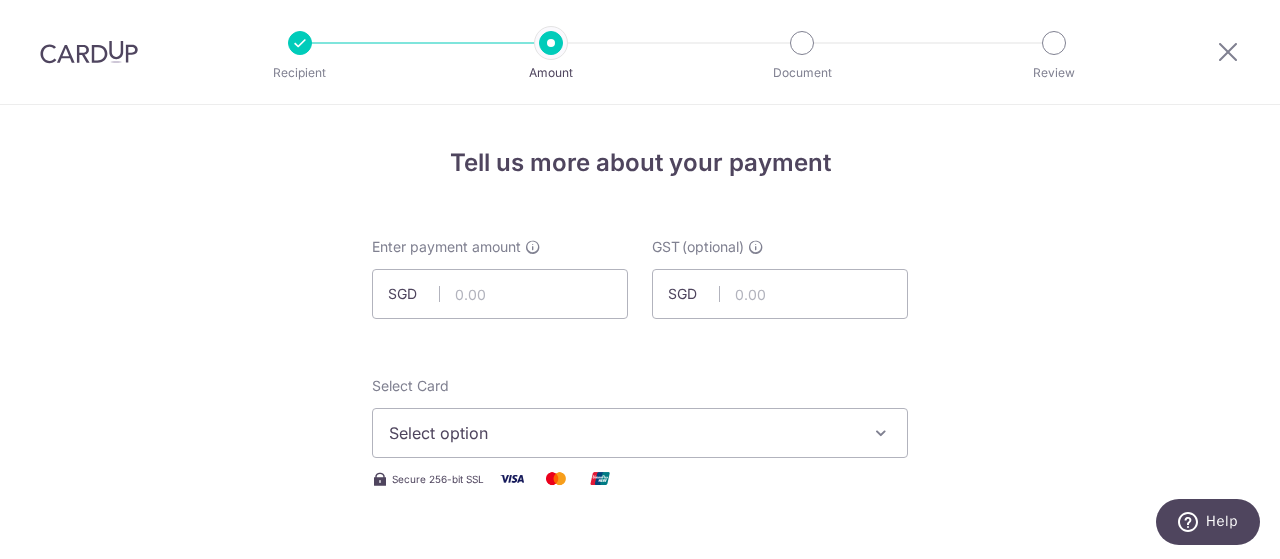click at bounding box center [89, 52] 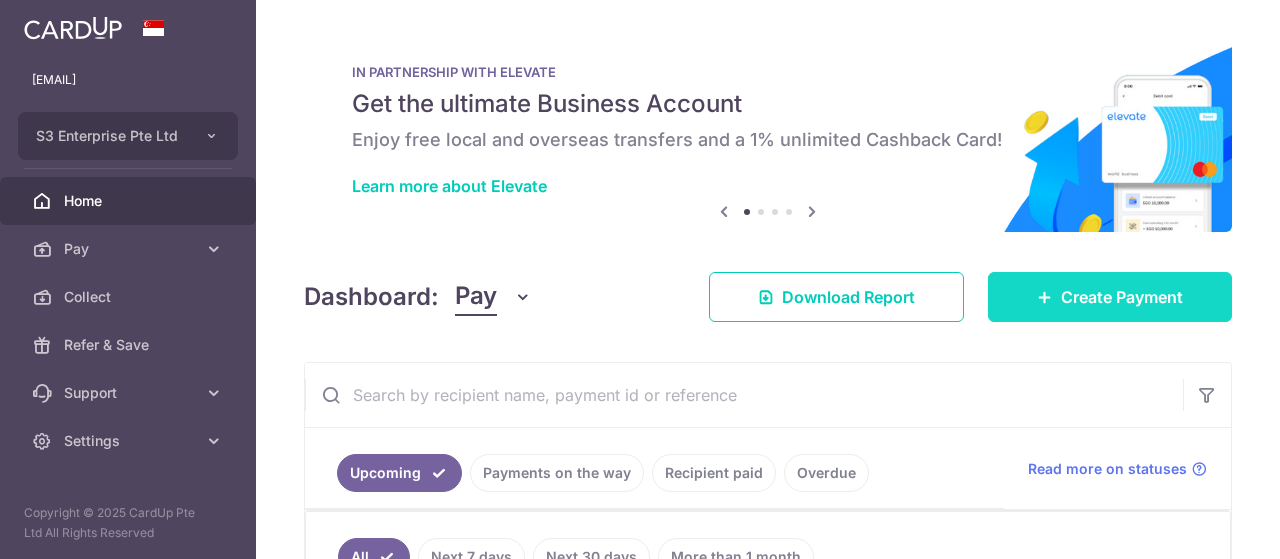 click on "Create Payment" at bounding box center (1110, 297) 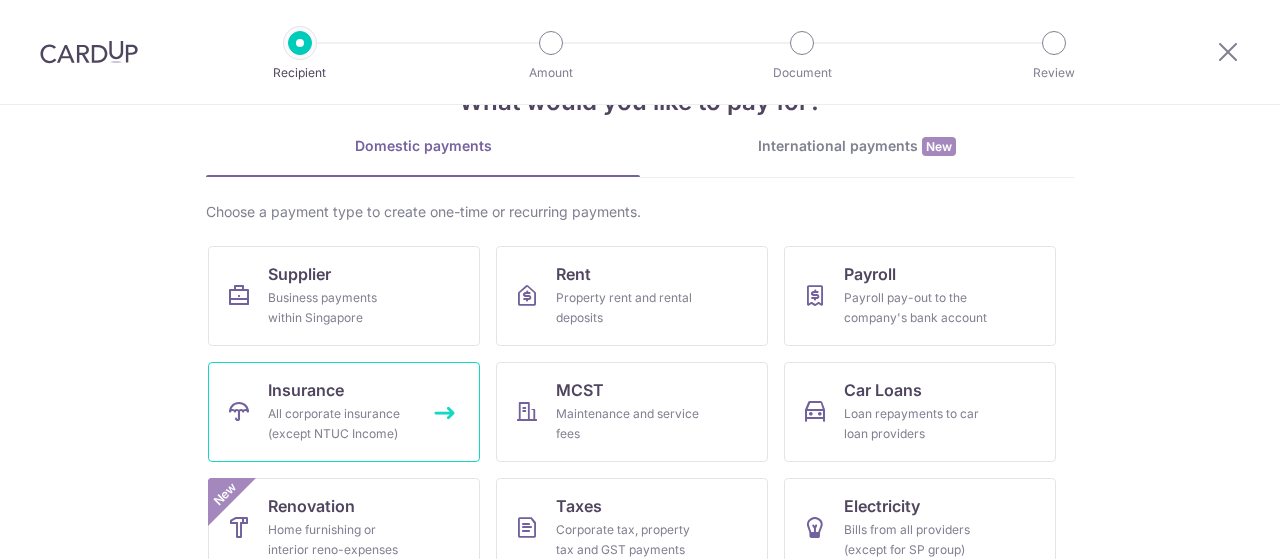 scroll, scrollTop: 100, scrollLeft: 0, axis: vertical 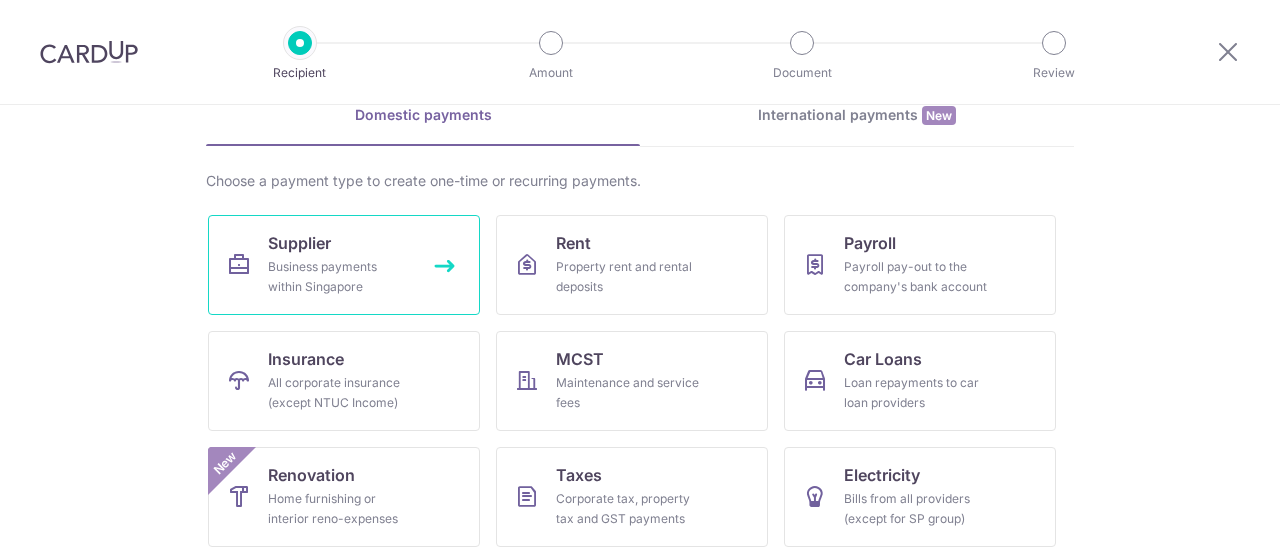click on "Business payments within Singapore" at bounding box center (340, 277) 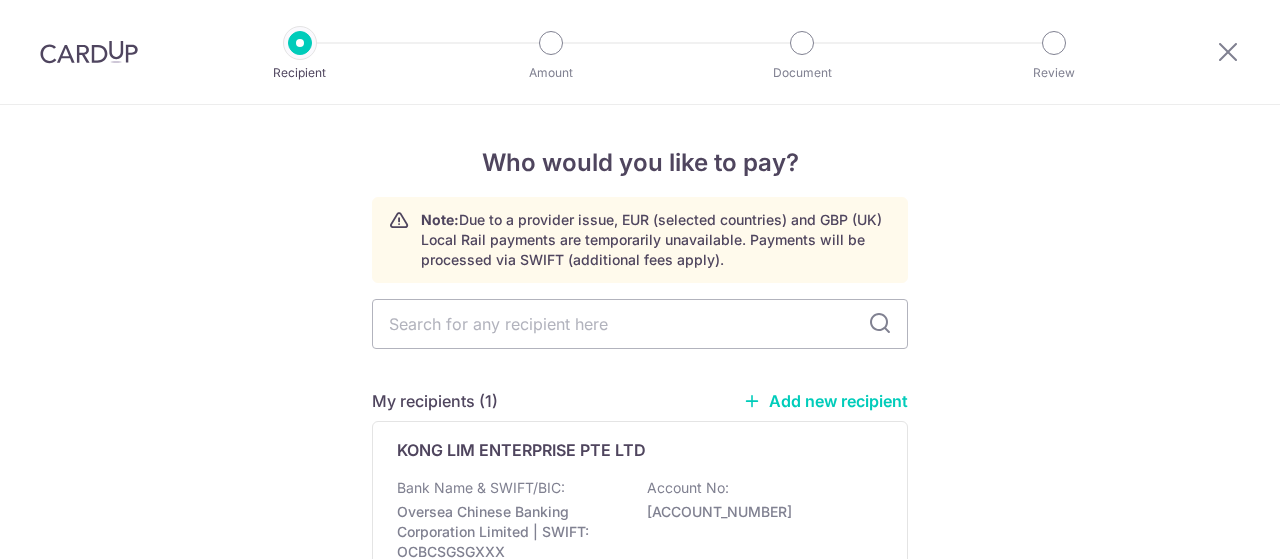 scroll, scrollTop: 0, scrollLeft: 0, axis: both 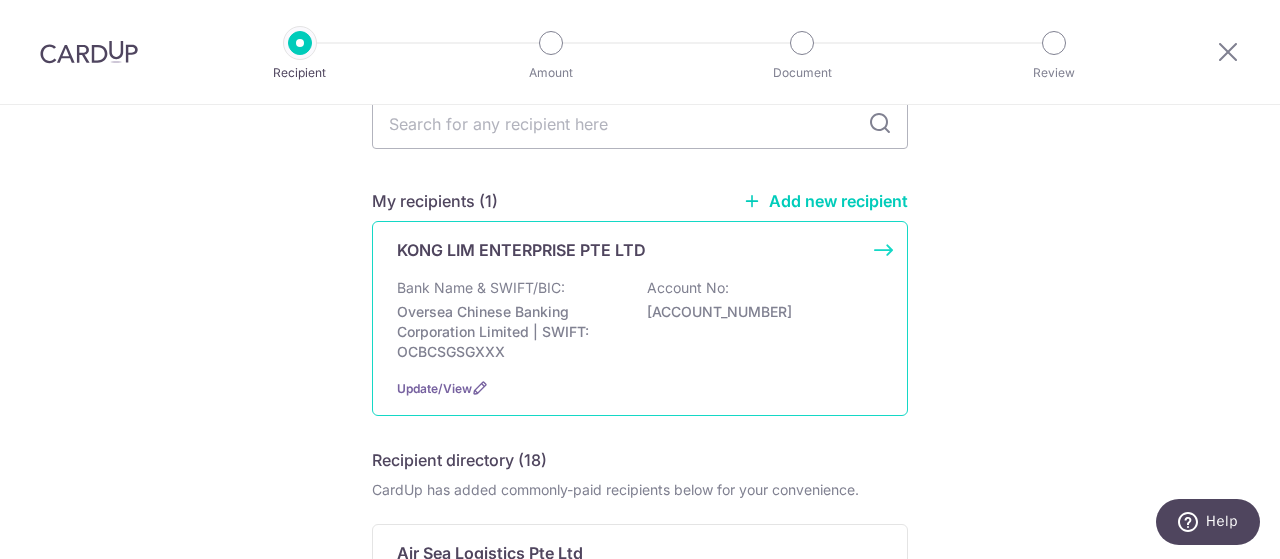 click on "Bank Name & SWIFT/BIC:
[BANK_NAME] | SWIFT: [SWIFT_CODE]
Account No:
[ACCOUNT_NUMBER]" at bounding box center [640, 320] 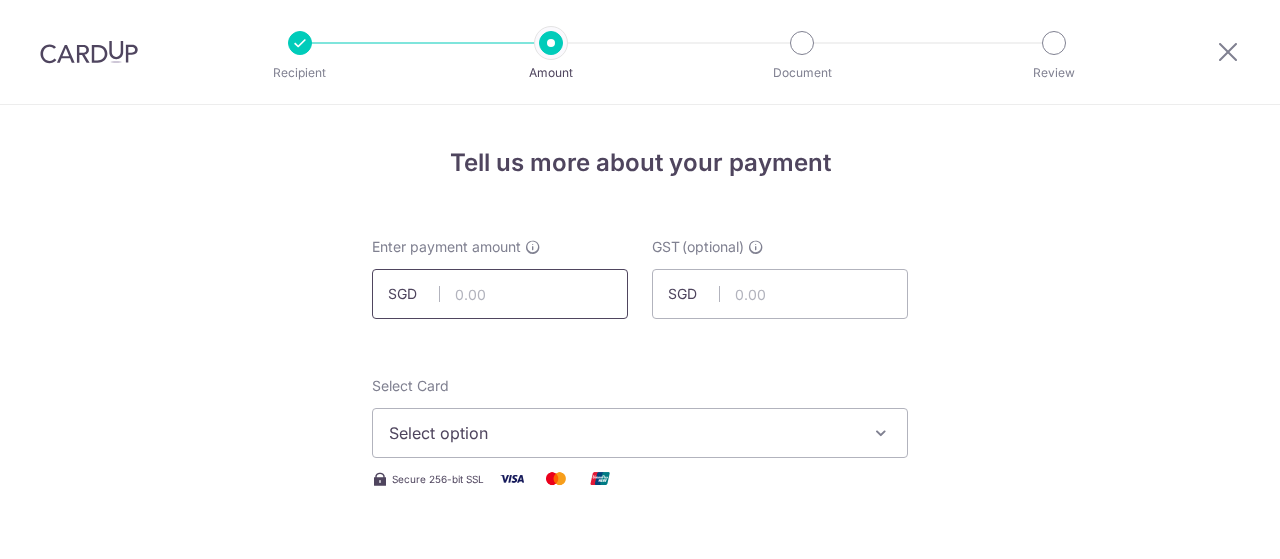 scroll, scrollTop: 0, scrollLeft: 0, axis: both 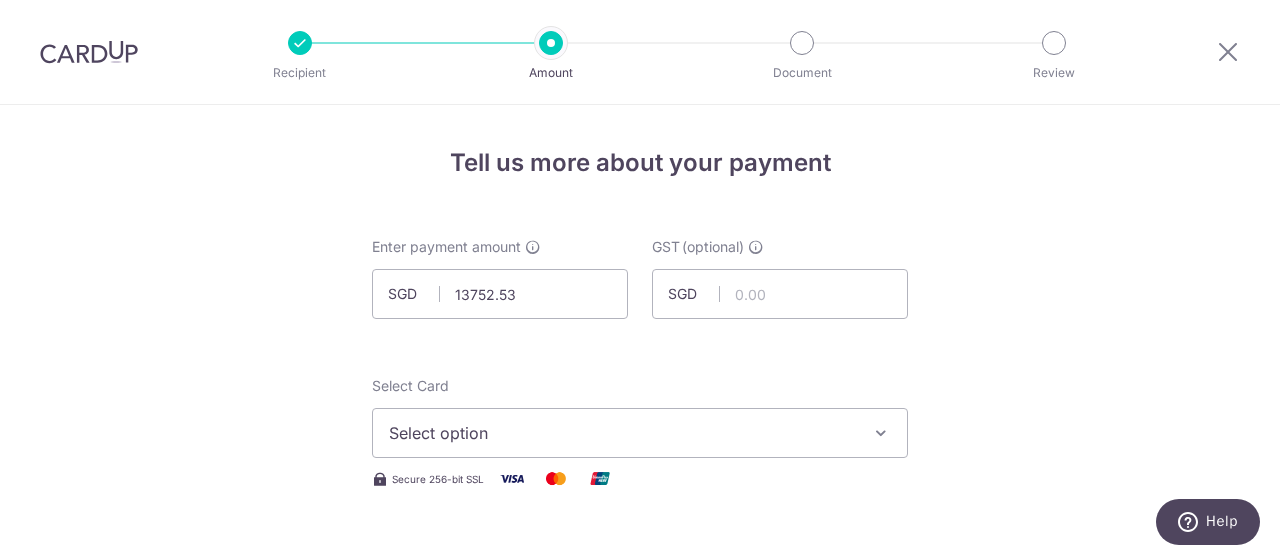 type on "13,752.53" 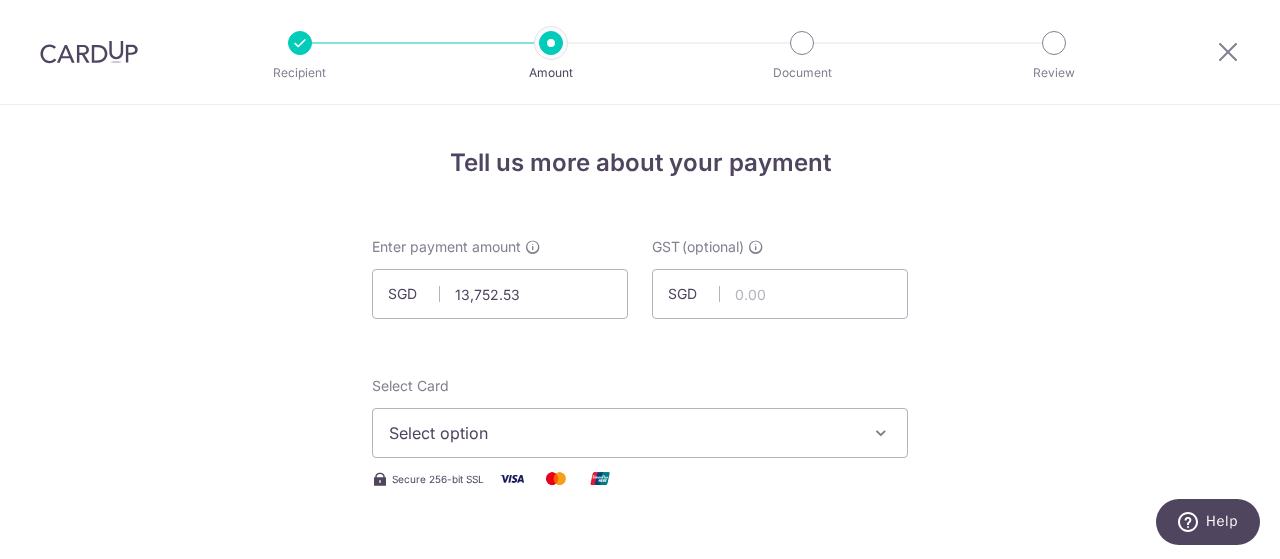 click on "Tell us more about your payment
Enter payment amount
SGD
13,752.53
13752.53
GST
(optional)
SGD
Select Card
Select option
Add credit card
Your Cards
**** 3563
**** [LAST_FOUR_DIGITS]
Secure 256-bit SSL" at bounding box center [640, 1076] 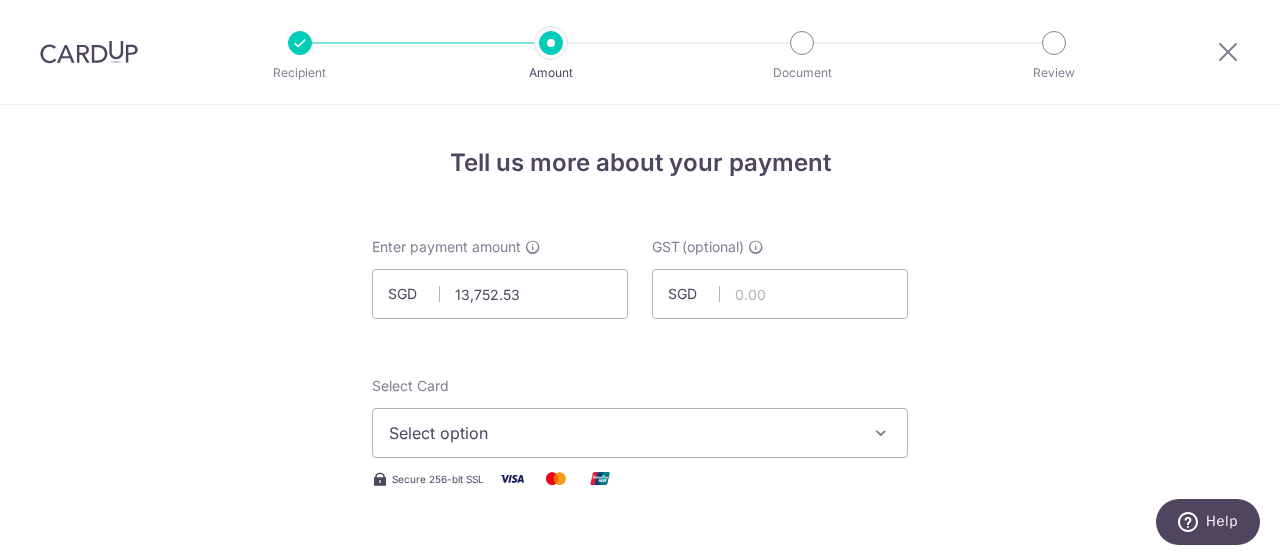click on "Tell us more about your payment
Enter payment amount
SGD
13,752.53
13752.53
GST
(optional)
SGD
Select Card
Select option
Add credit card
Your Cards
**** 3563
**** [LAST_FOUR_DIGITS]
Secure 256-bit SSL" at bounding box center [640, 1076] 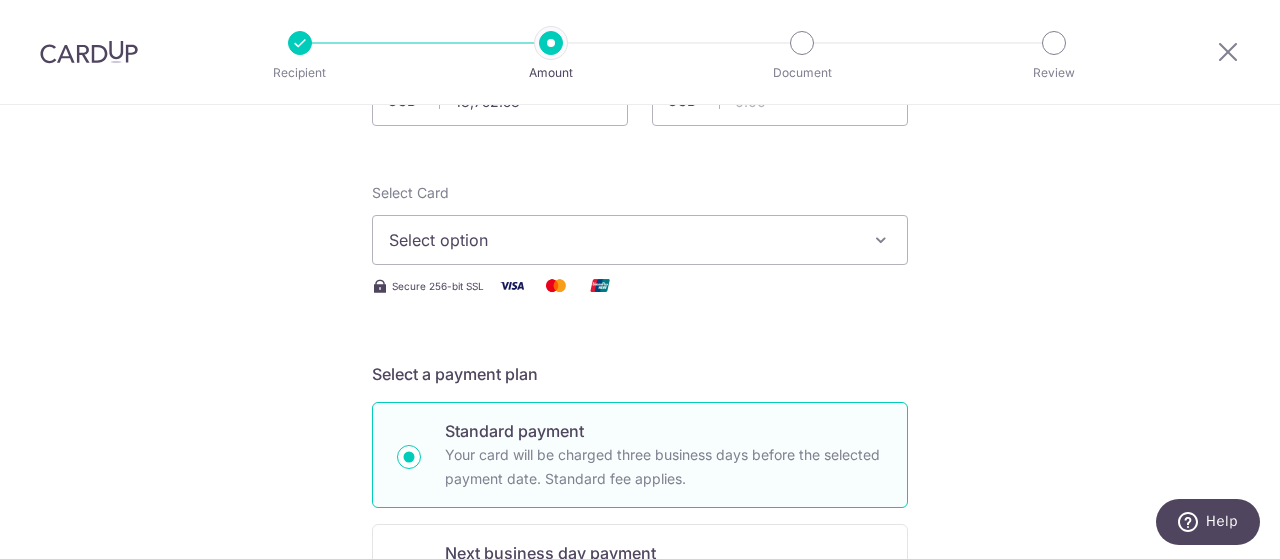 scroll, scrollTop: 200, scrollLeft: 0, axis: vertical 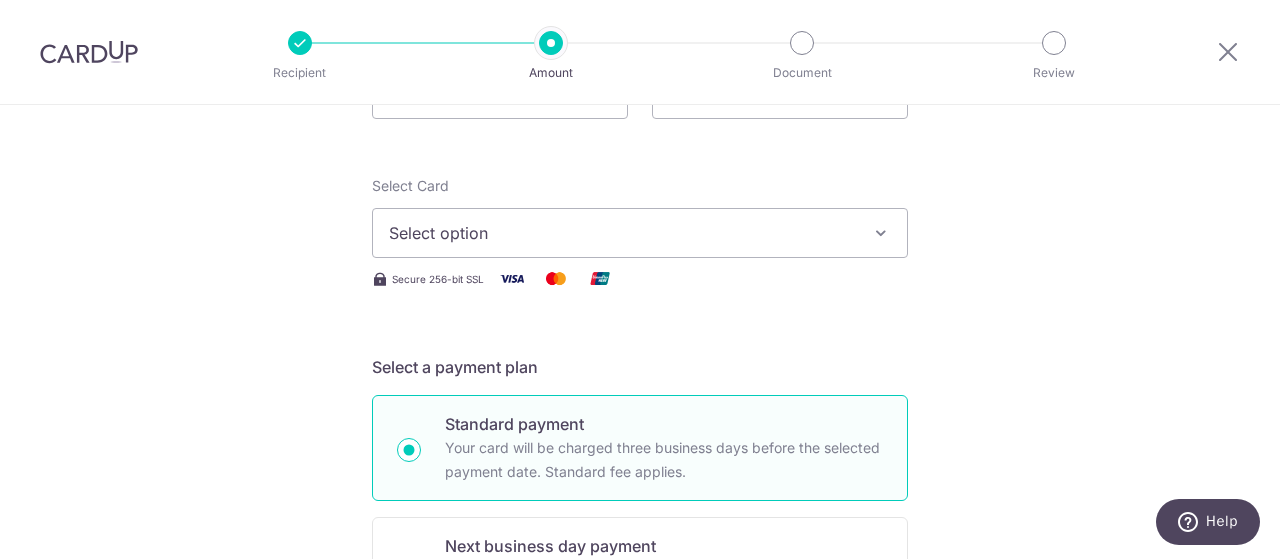 click on "Select option" at bounding box center (622, 233) 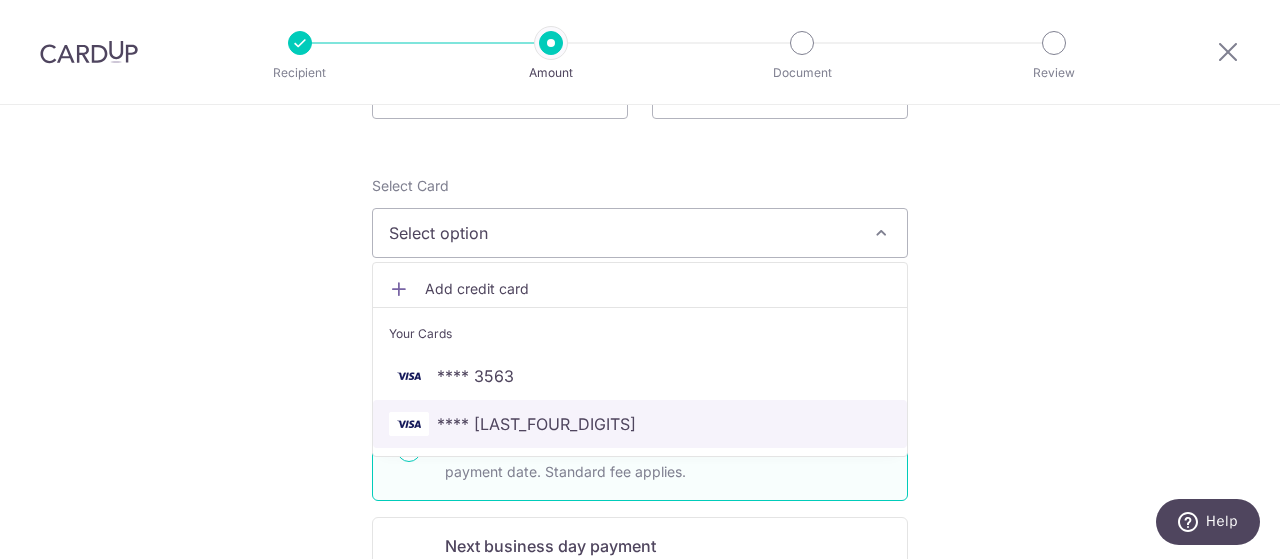click on "**** 9688" at bounding box center [640, 424] 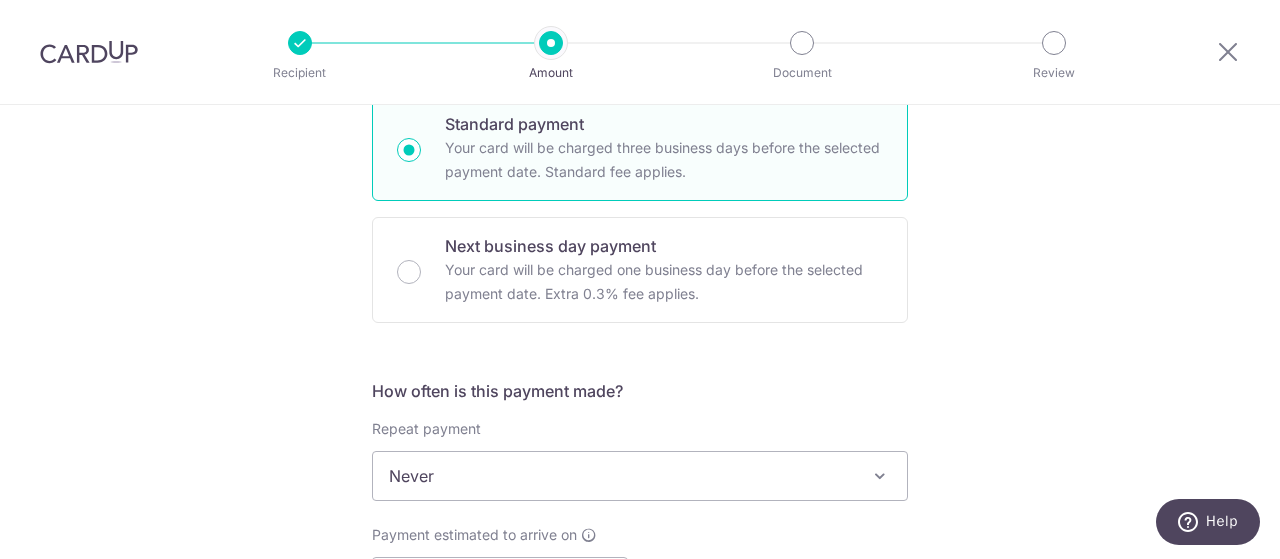 scroll, scrollTop: 600, scrollLeft: 0, axis: vertical 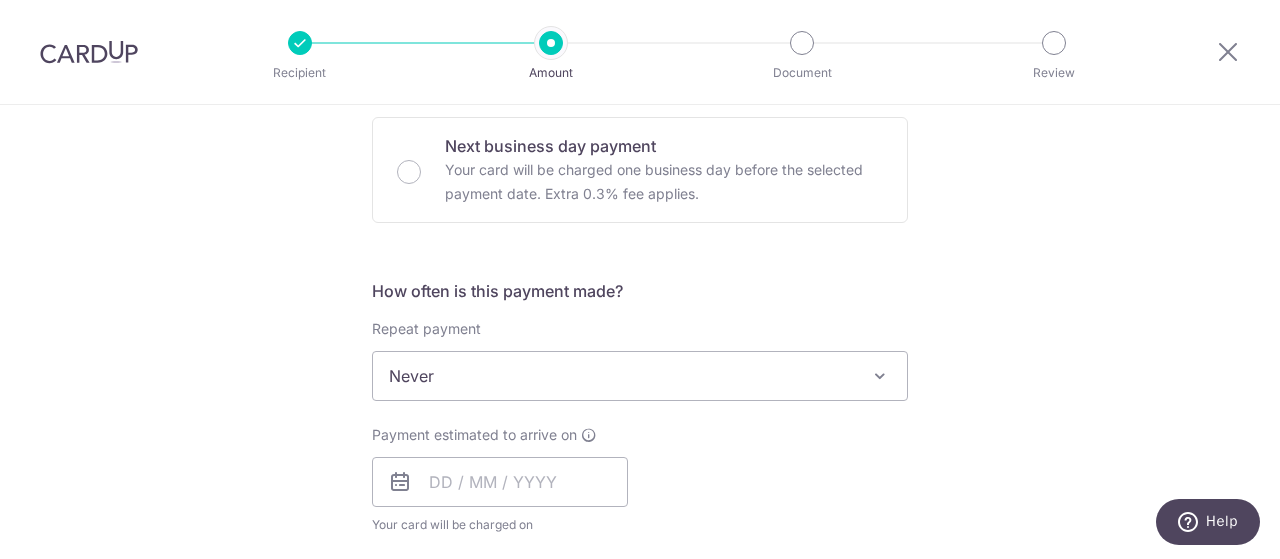 click on "Never" at bounding box center (640, 376) 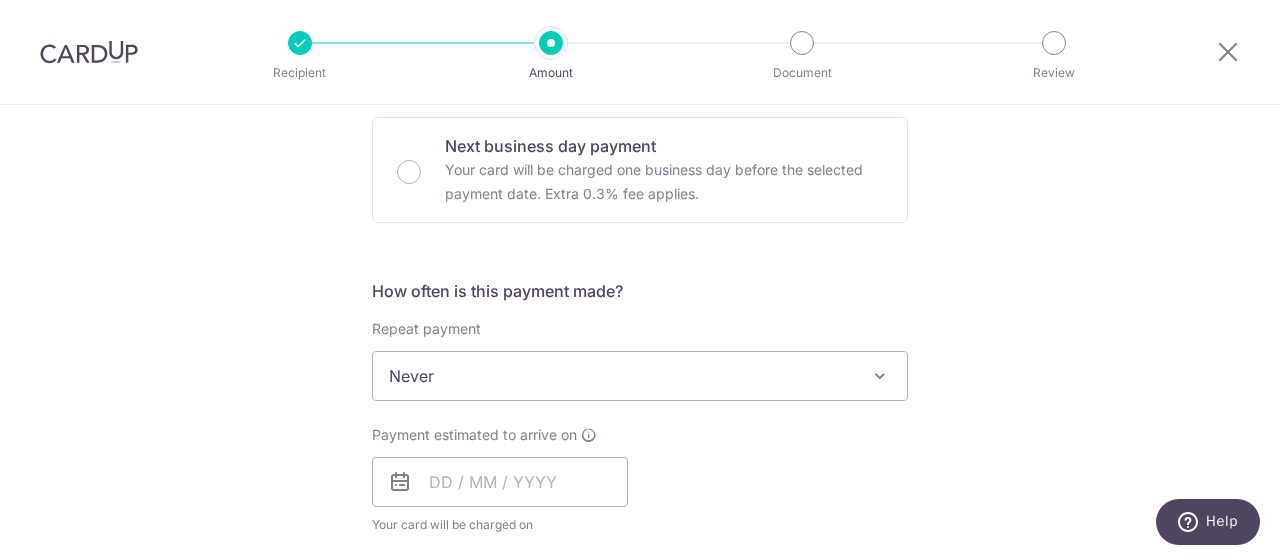 click on "Tell us more about your payment
Enter payment amount
SGD
13,752.53
13752.53
GST
(optional)
SGD
Select Card
**** 9688
Add credit card
Your Cards
**** 3563
**** 9688
Secure 256-bit SSL" at bounding box center [640, 476] 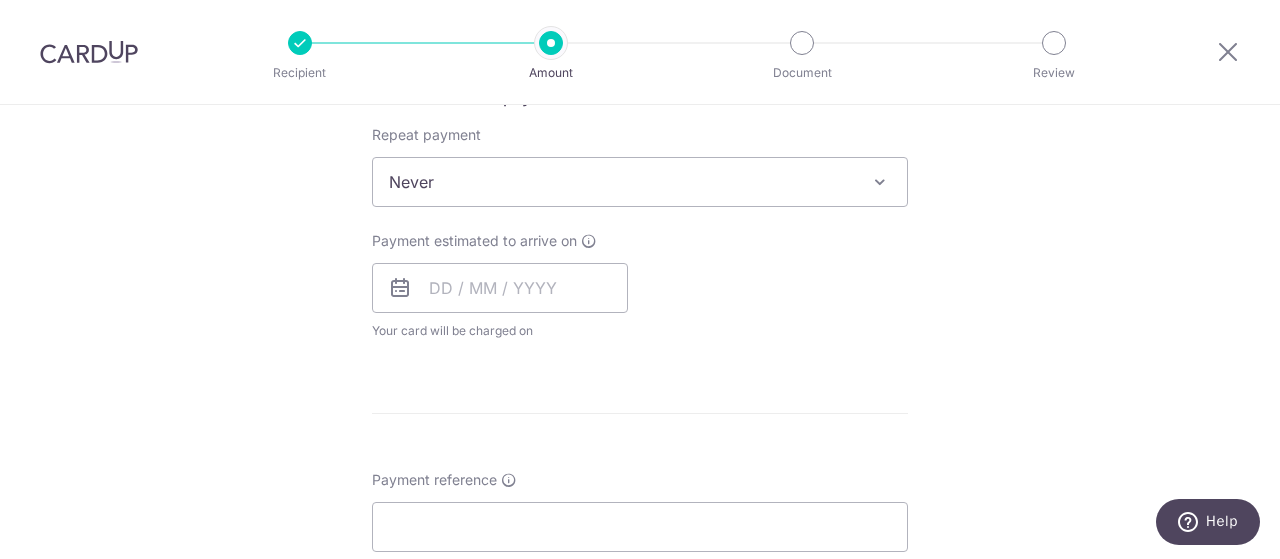 scroll, scrollTop: 800, scrollLeft: 0, axis: vertical 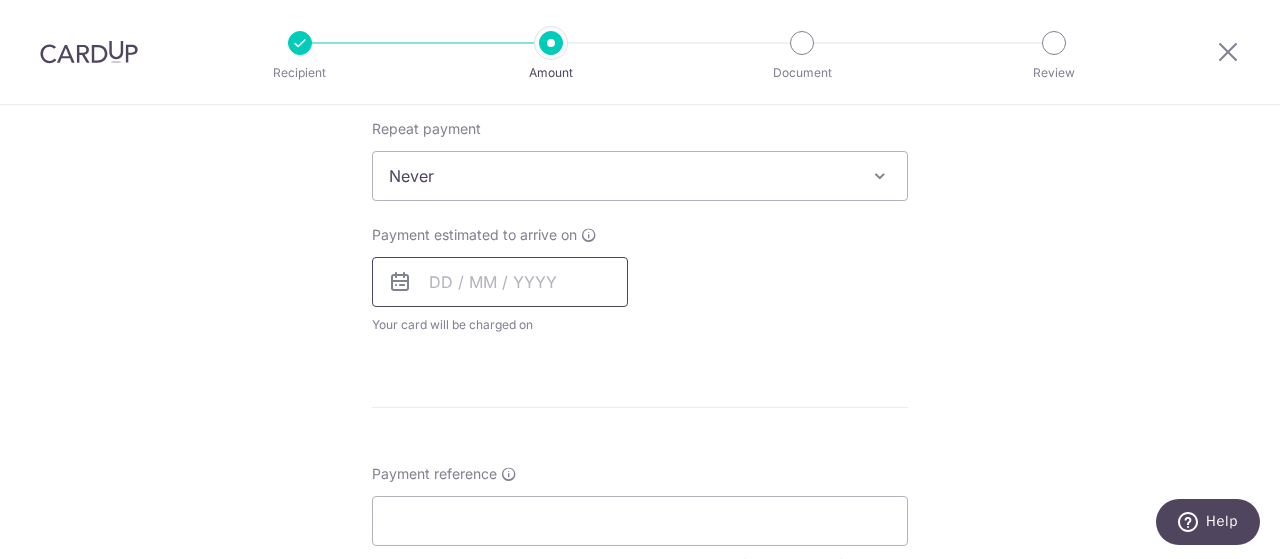 click at bounding box center [500, 282] 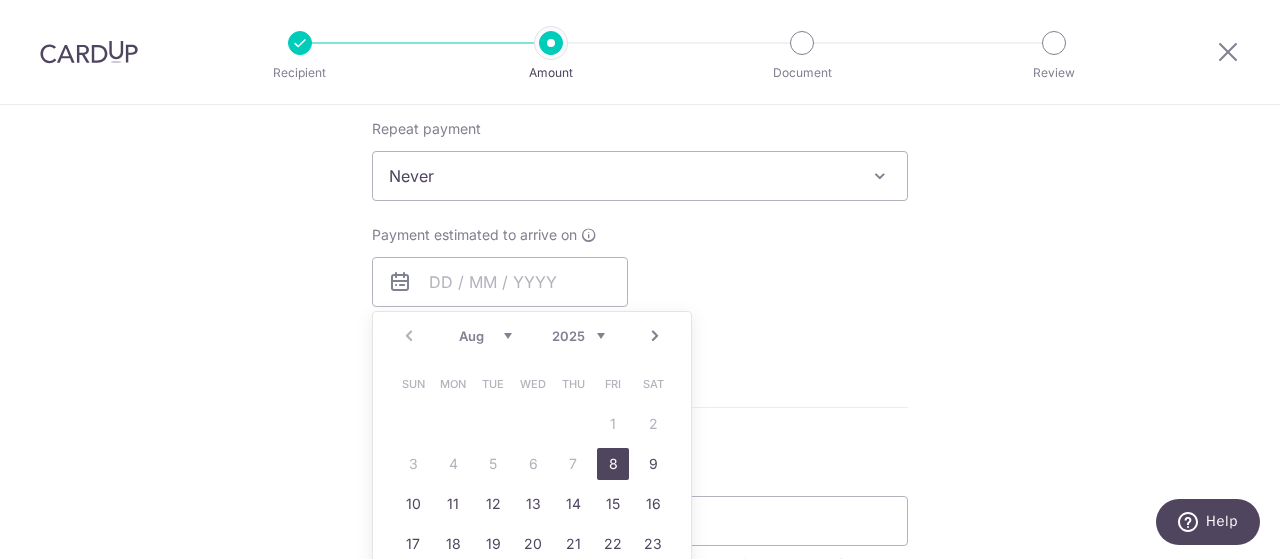 click on "8" at bounding box center [613, 464] 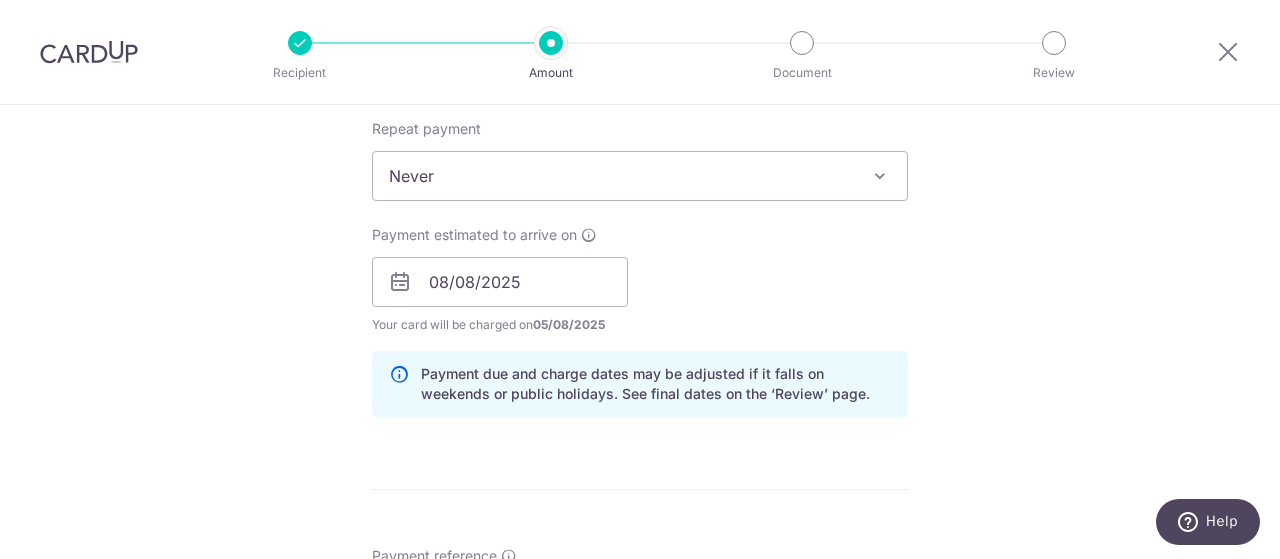 click on "Tell us more about your payment
Enter payment amount
SGD
13,752.53
13752.53
GST
(optional)
SGD
Select Card
**** 9688
Add credit card
Your Cards
**** 3563
**** 9688
Secure 256-bit SSL" at bounding box center (640, 317) 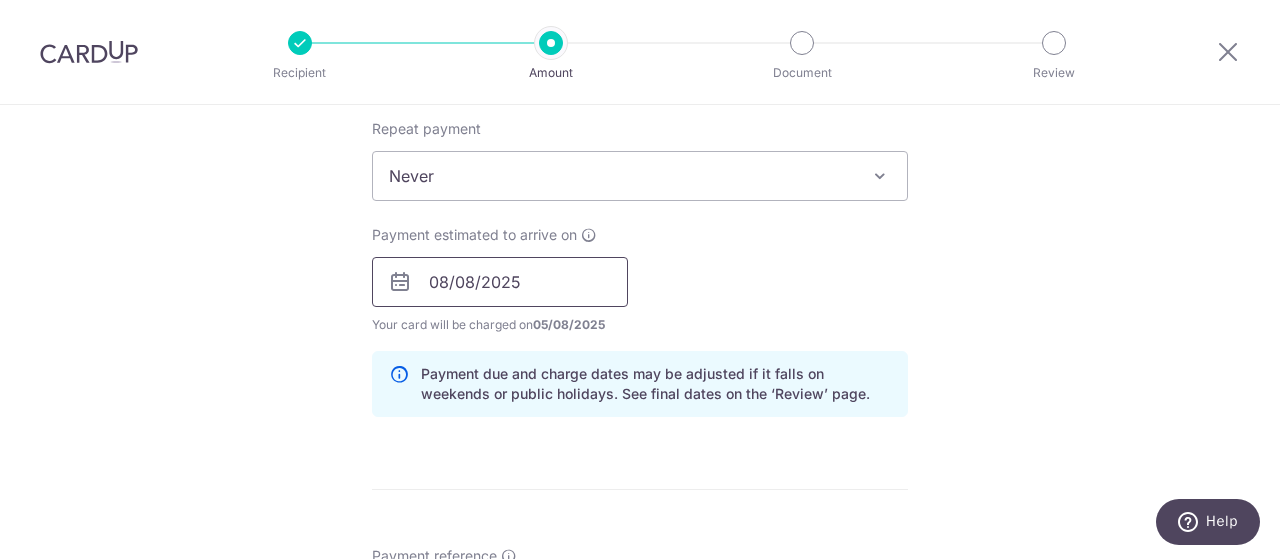 click on "08/08/2025" at bounding box center [500, 282] 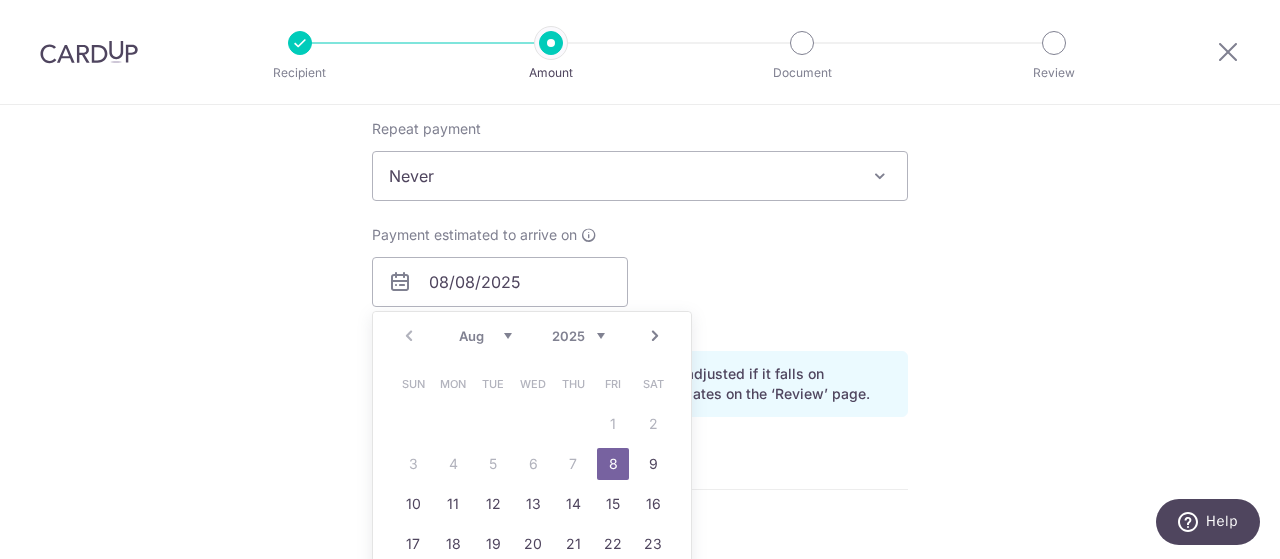 click on "Tell us more about your payment
Enter payment amount
SGD
13,752.53
13752.53
GST
(optional)
SGD
Select Card
**** 9688
Add credit card
Your Cards
**** 3563
**** 9688
Secure 256-bit SSL" at bounding box center [640, 317] 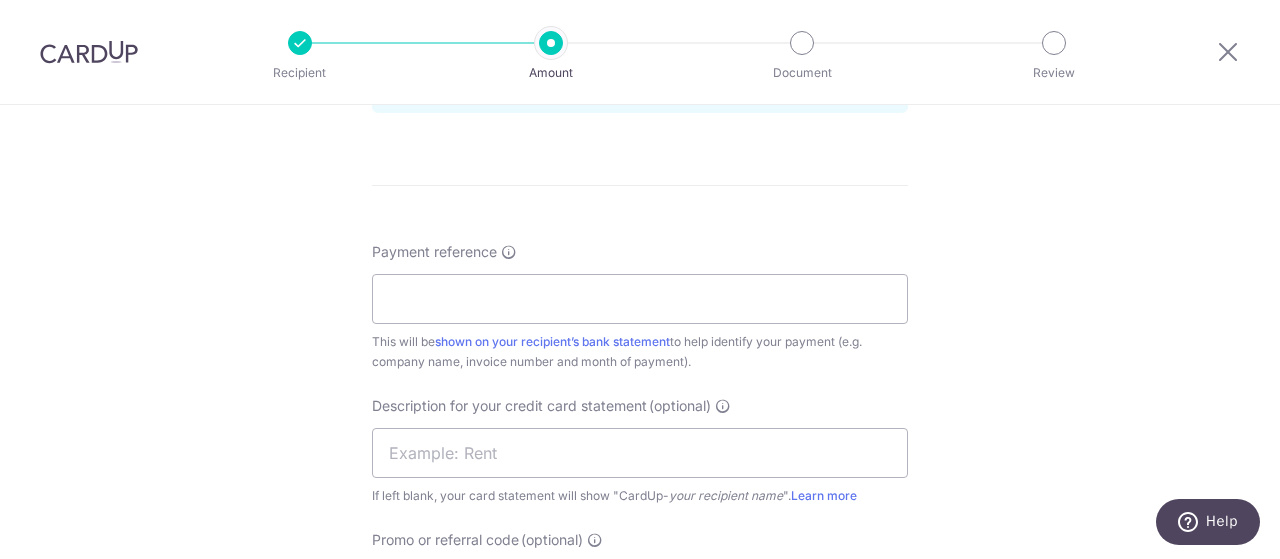 scroll, scrollTop: 1200, scrollLeft: 0, axis: vertical 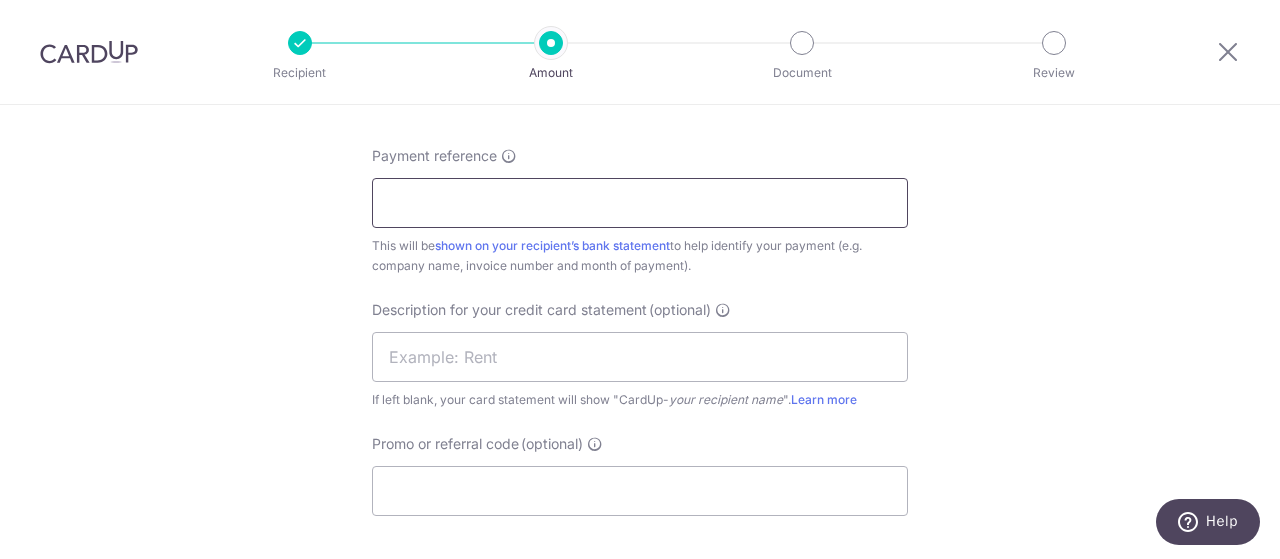 click on "Payment reference" at bounding box center (640, 203) 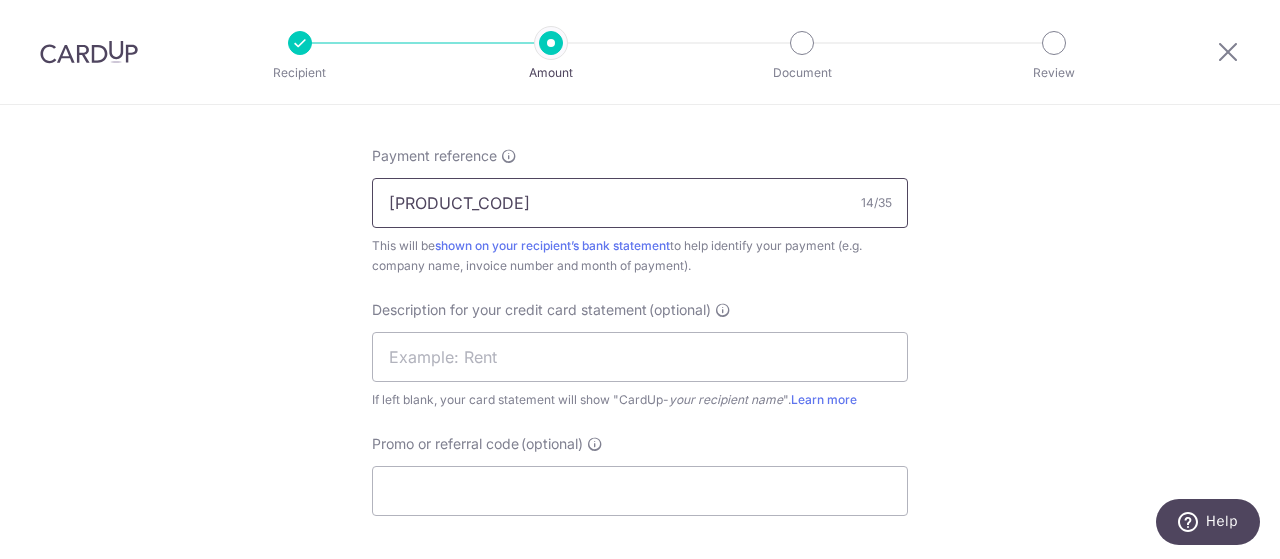drag, startPoint x: 441, startPoint y: 200, endPoint x: 731, endPoint y: 201, distance: 290.0017 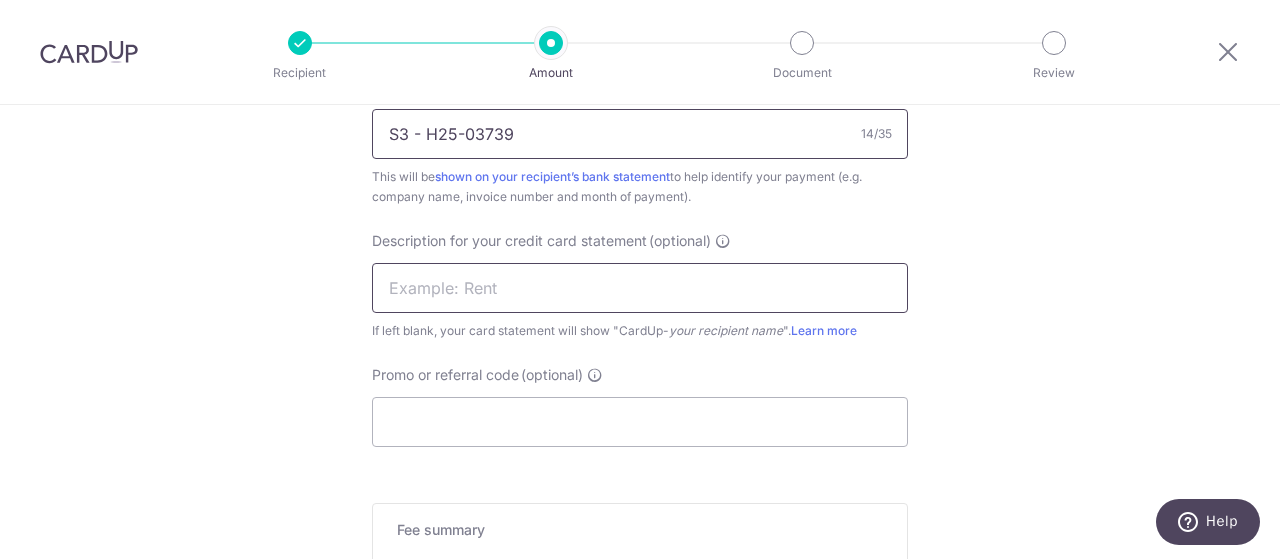 scroll, scrollTop: 1300, scrollLeft: 0, axis: vertical 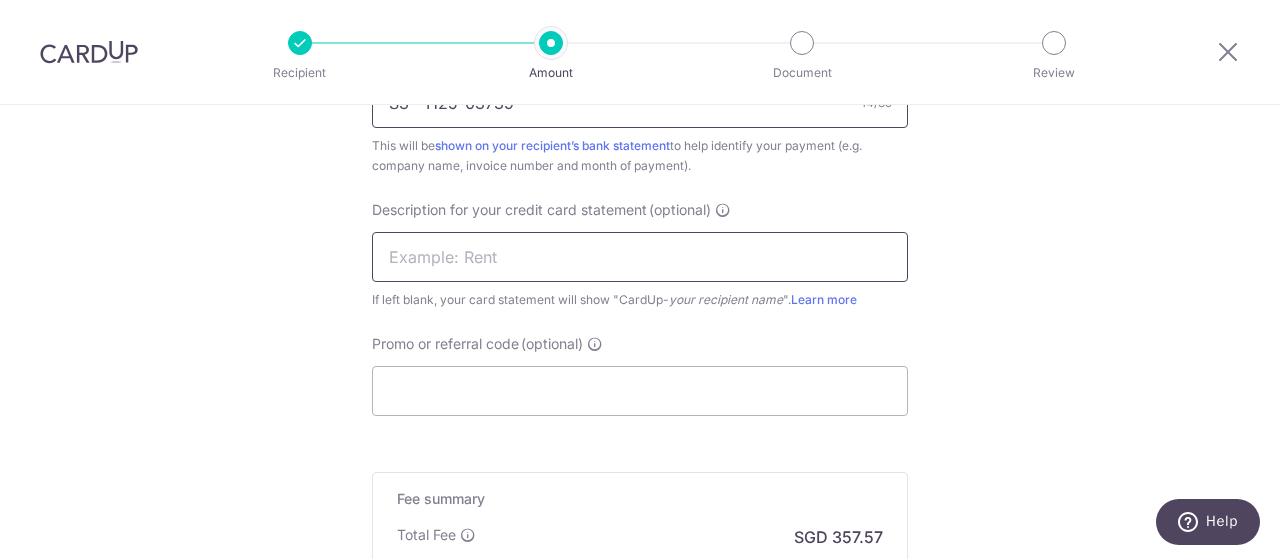 type on "S3 - H25-03739" 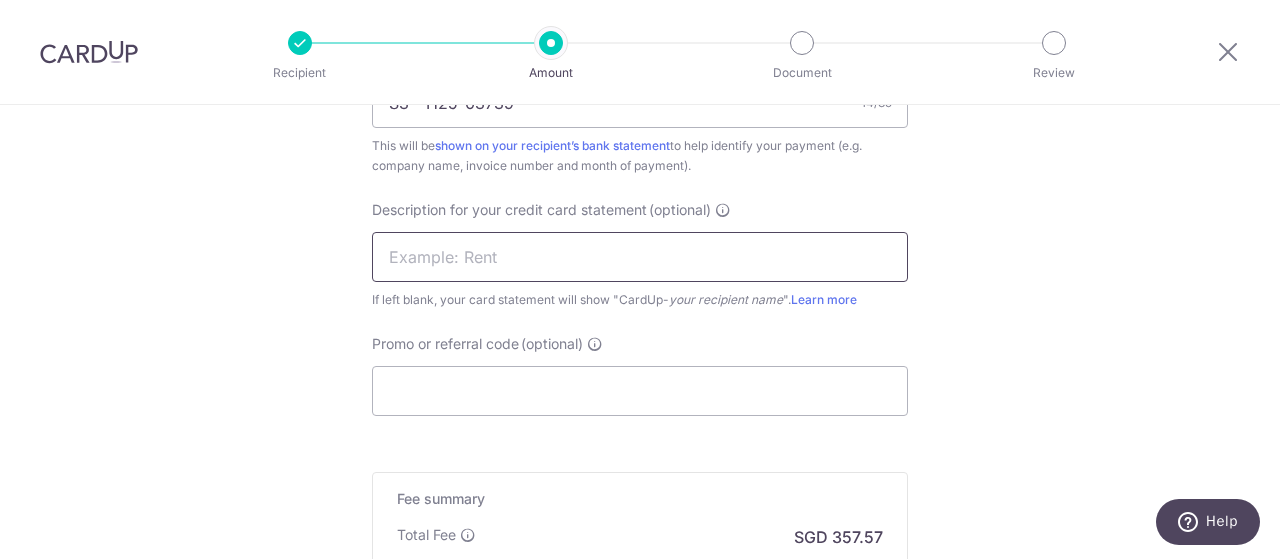 click at bounding box center (640, 257) 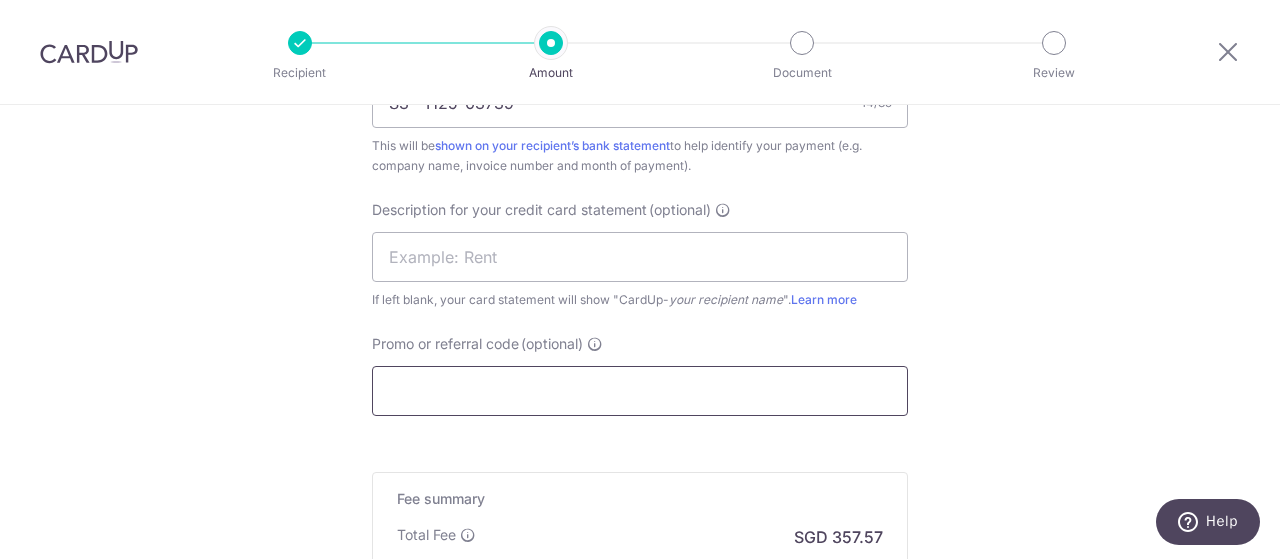 click on "Promo or referral code
(optional)" at bounding box center (640, 391) 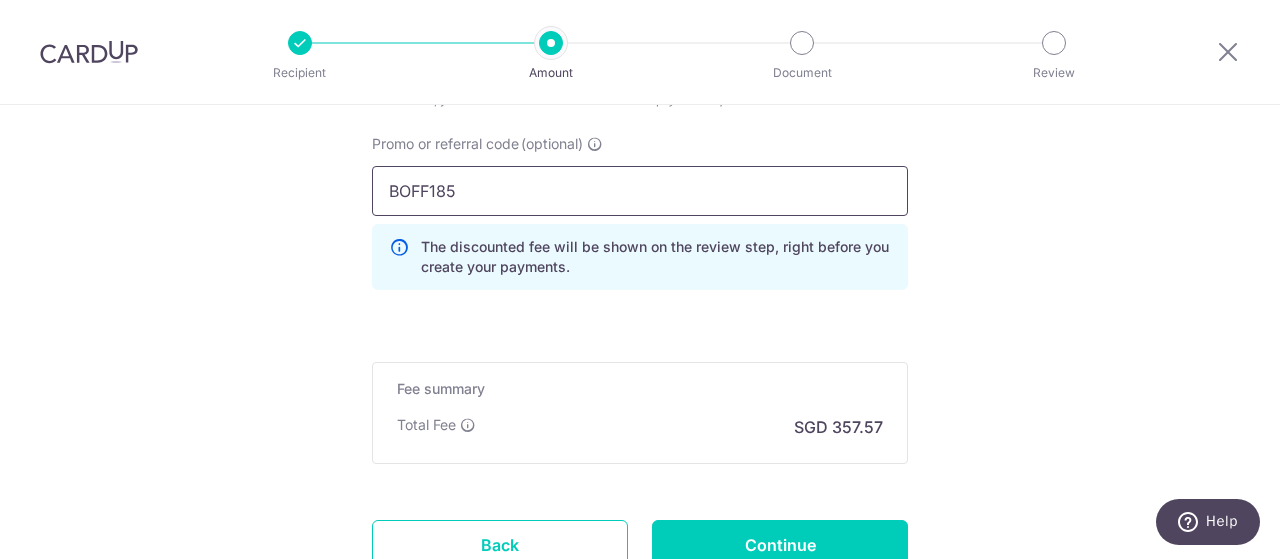 scroll, scrollTop: 1600, scrollLeft: 0, axis: vertical 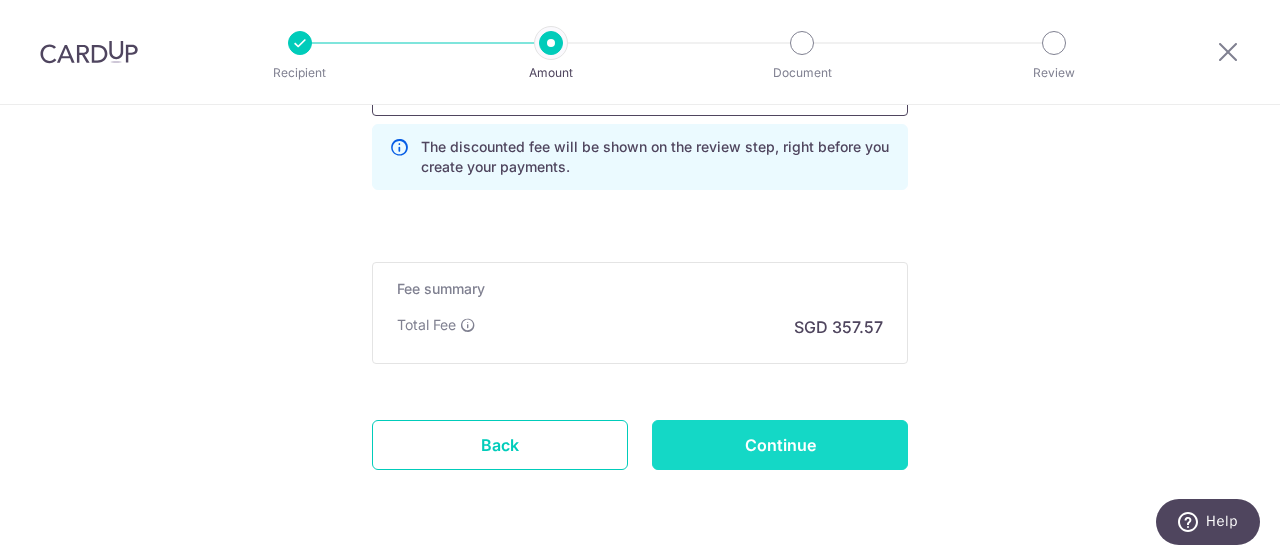 type on "BOFF185" 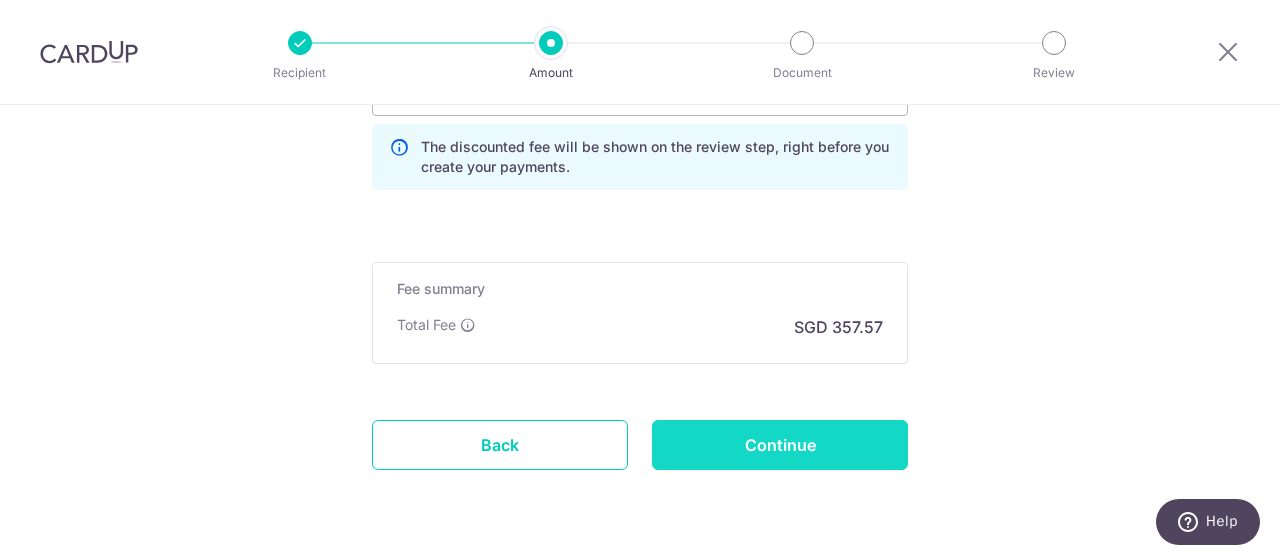 click on "Continue" at bounding box center (780, 445) 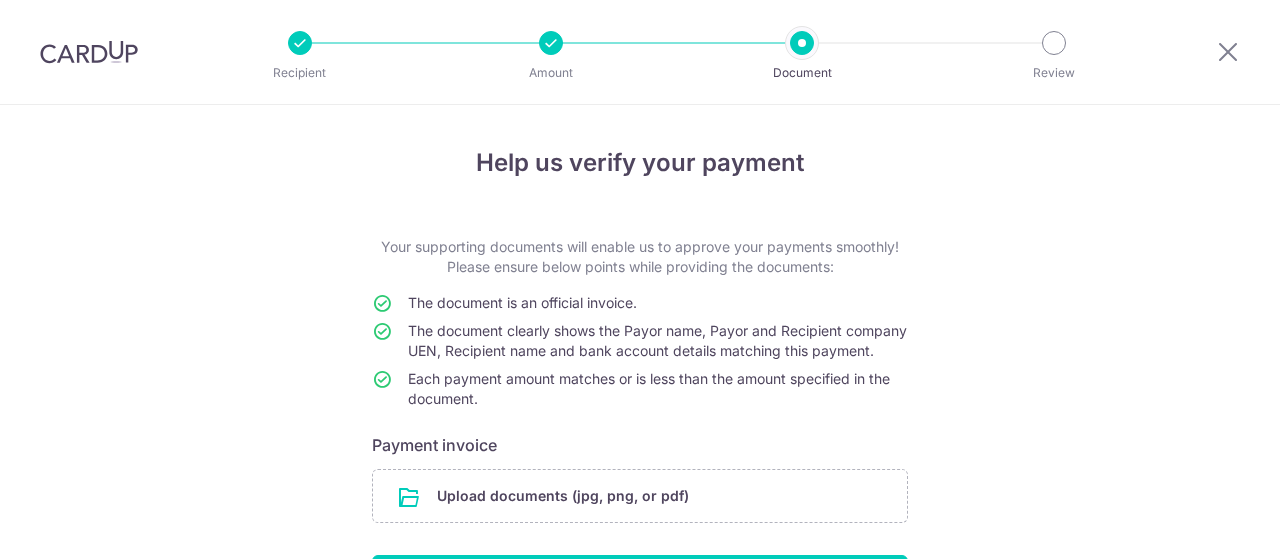 scroll, scrollTop: 0, scrollLeft: 0, axis: both 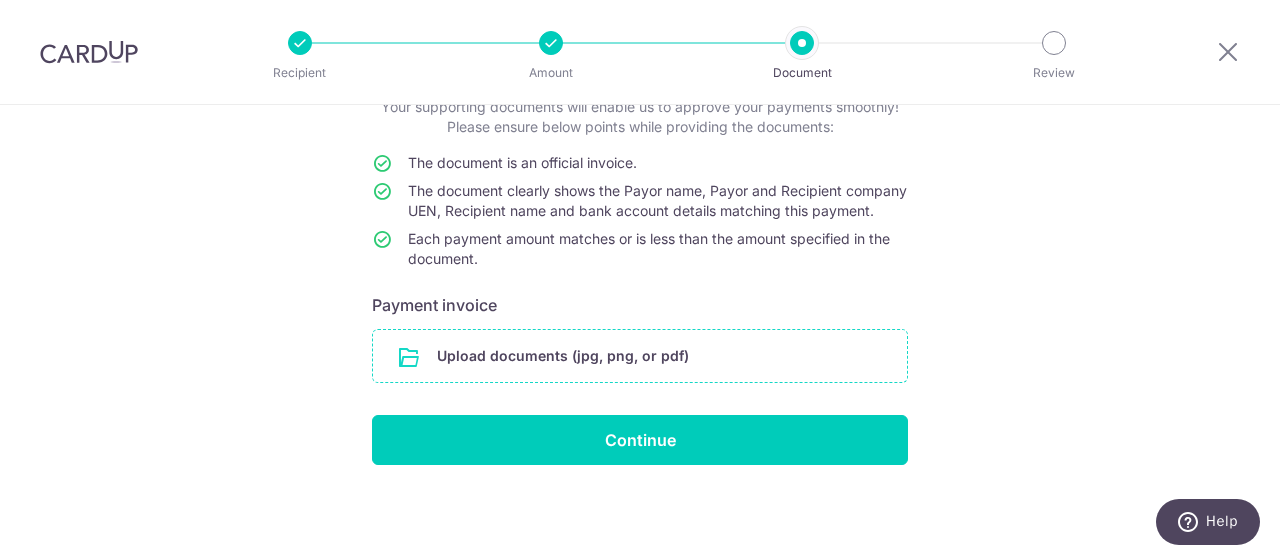 click at bounding box center [640, 356] 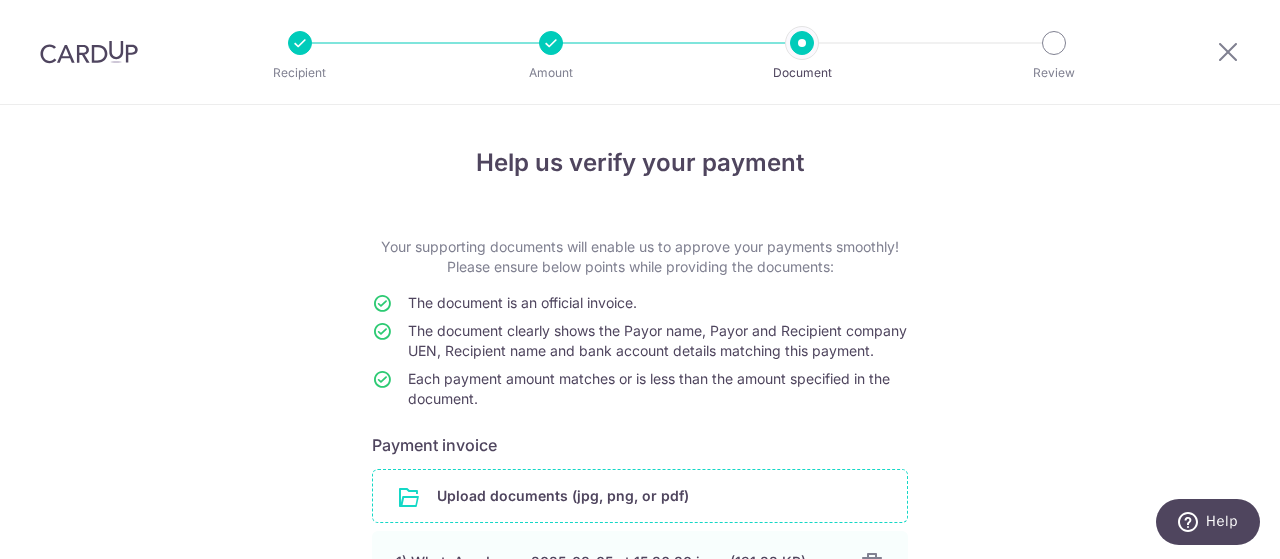 scroll, scrollTop: 240, scrollLeft: 0, axis: vertical 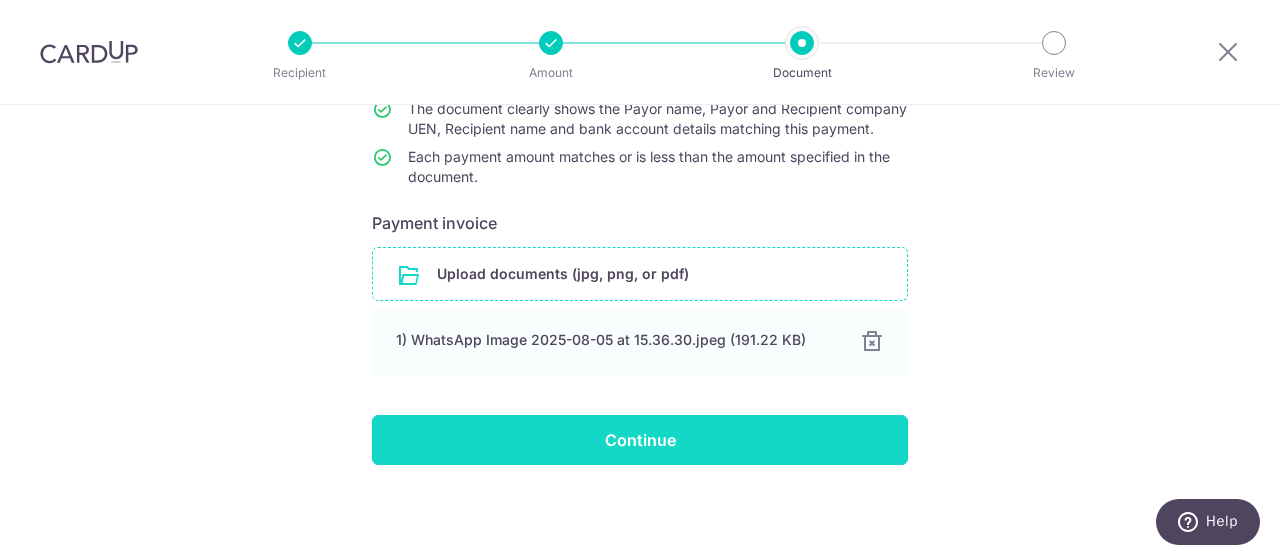 click on "Continue" at bounding box center [640, 440] 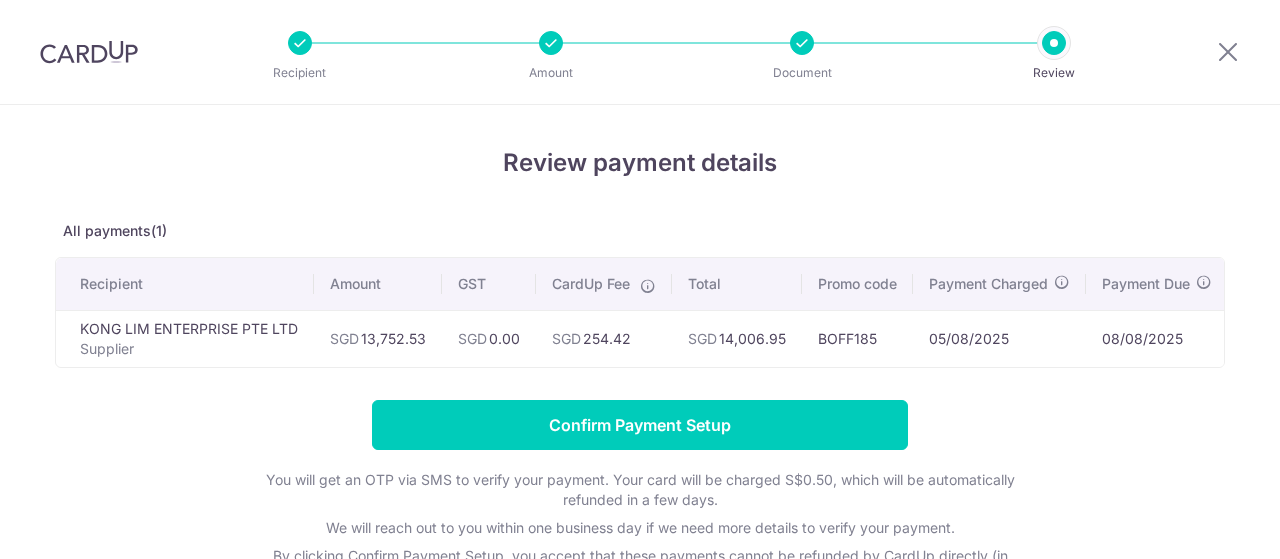 scroll, scrollTop: 0, scrollLeft: 0, axis: both 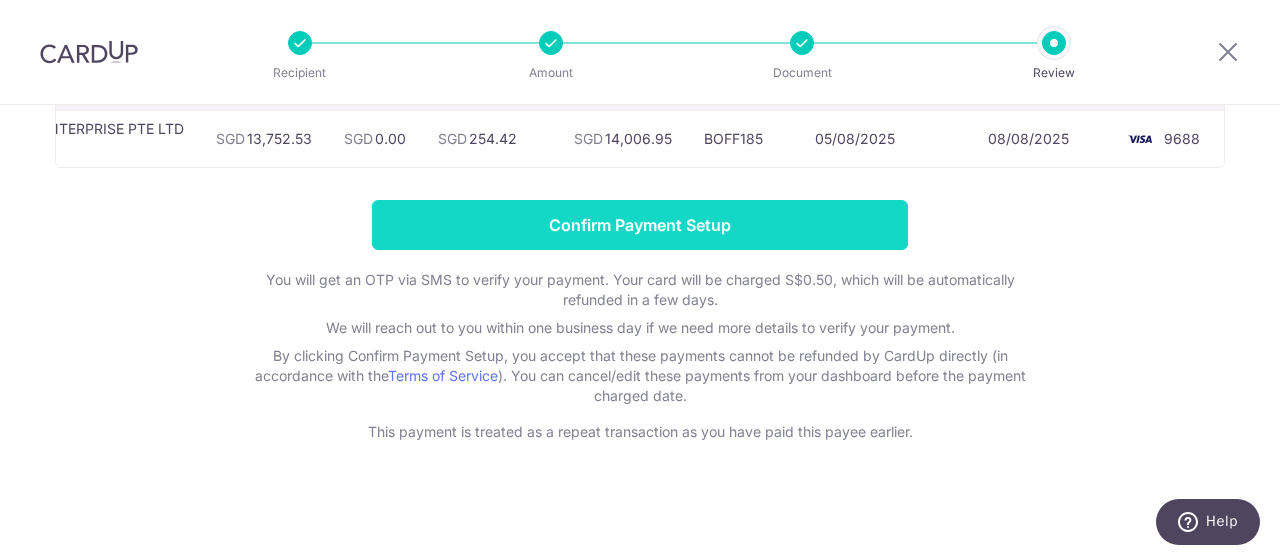 click on "Confirm Payment Setup" at bounding box center [640, 225] 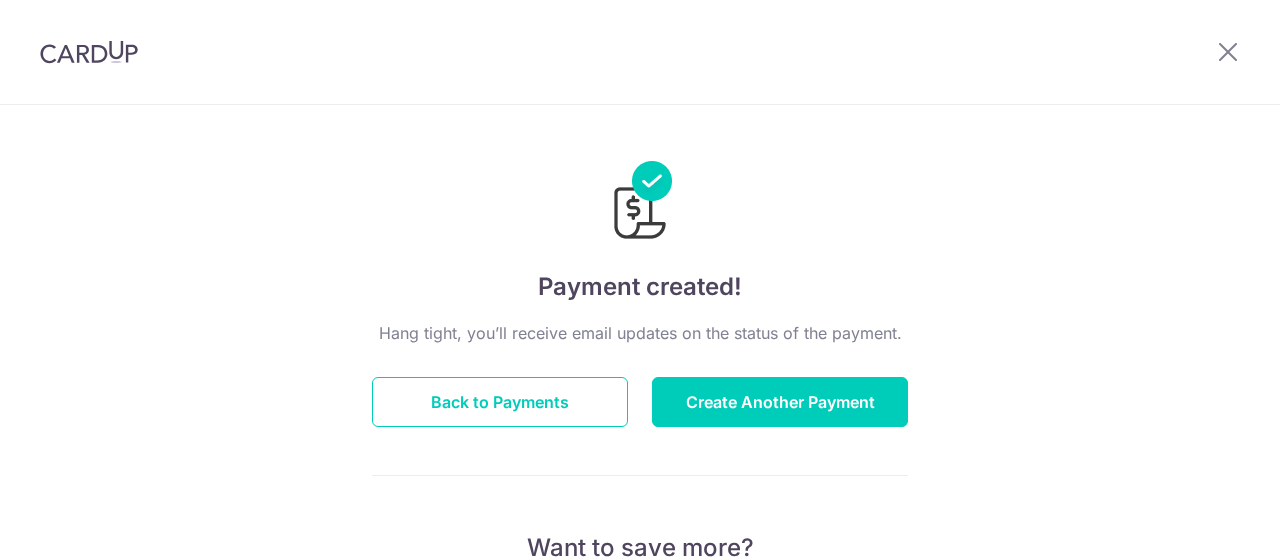 scroll, scrollTop: 0, scrollLeft: 0, axis: both 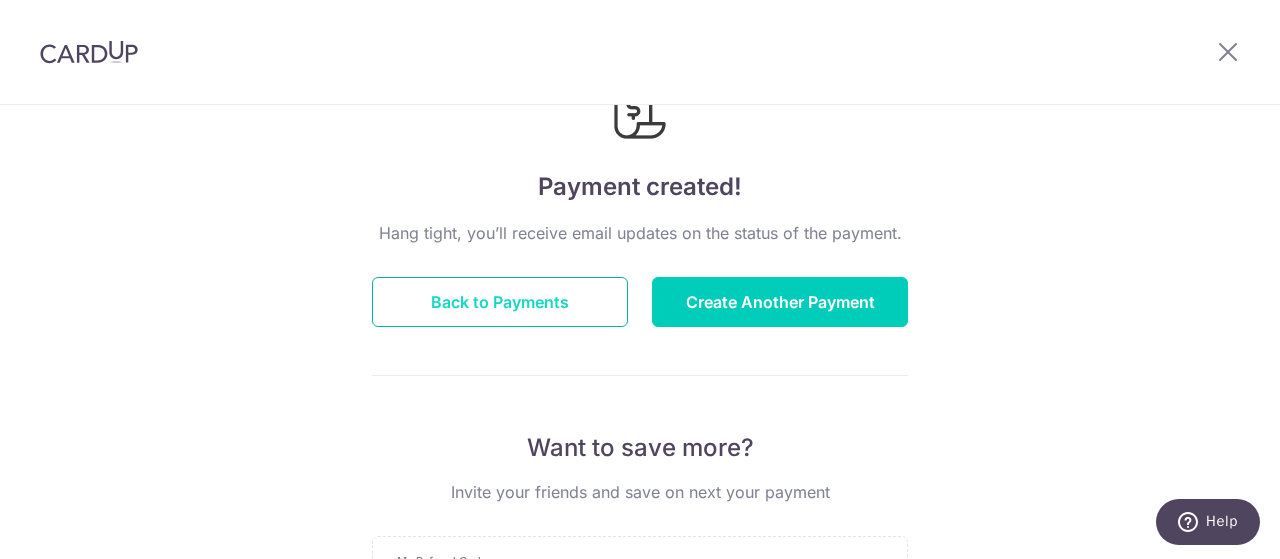 click on "Back to Payments" at bounding box center (500, 302) 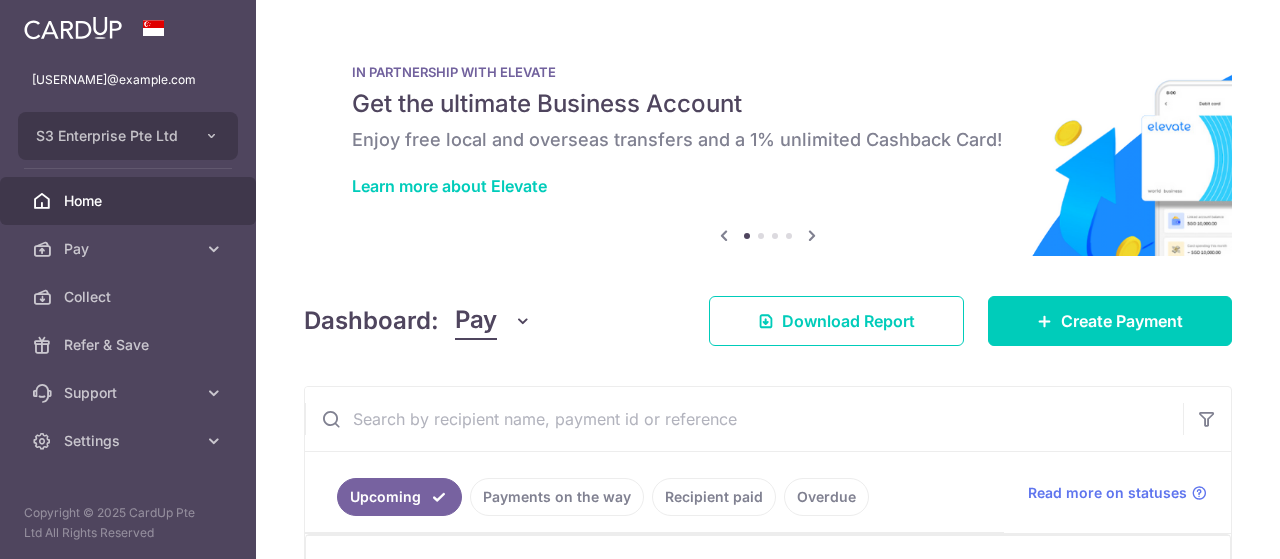 scroll, scrollTop: 0, scrollLeft: 0, axis: both 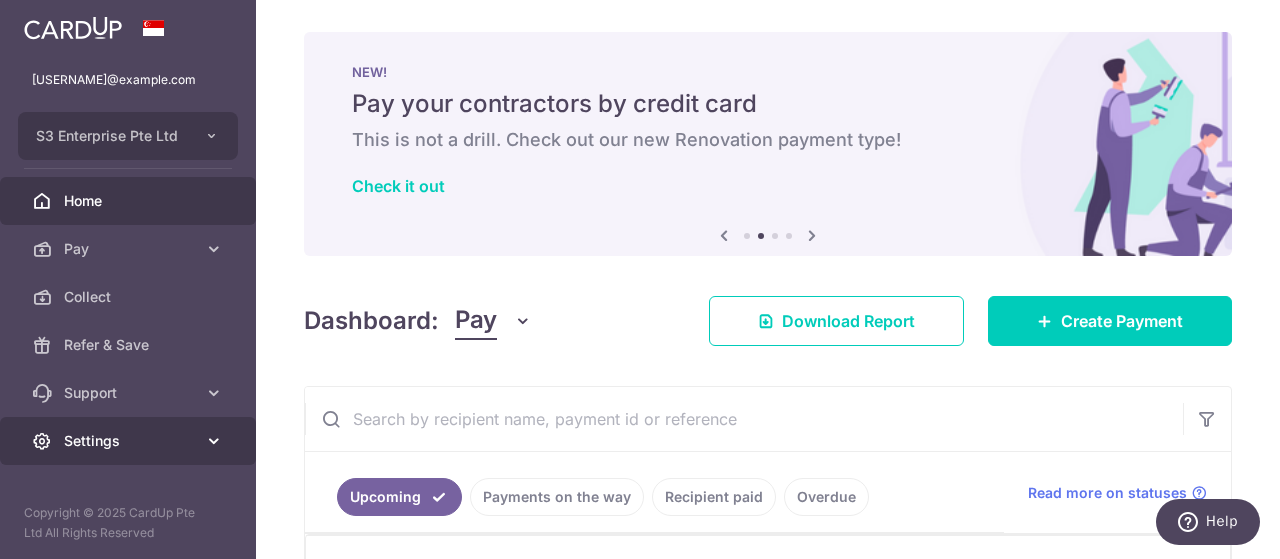 click at bounding box center (214, 441) 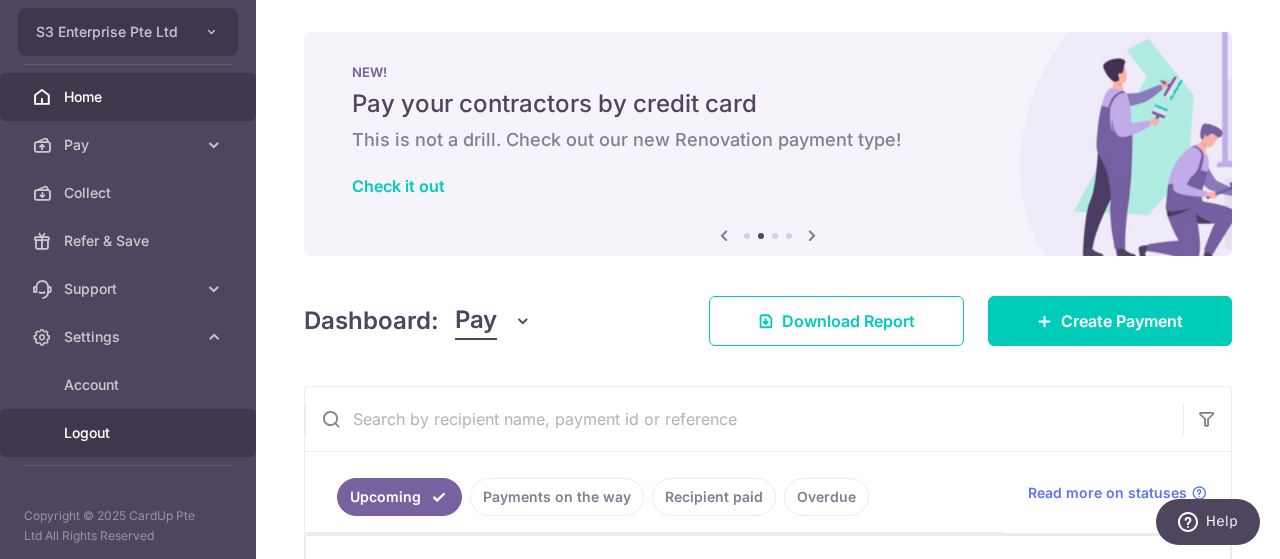 scroll, scrollTop: 106, scrollLeft: 0, axis: vertical 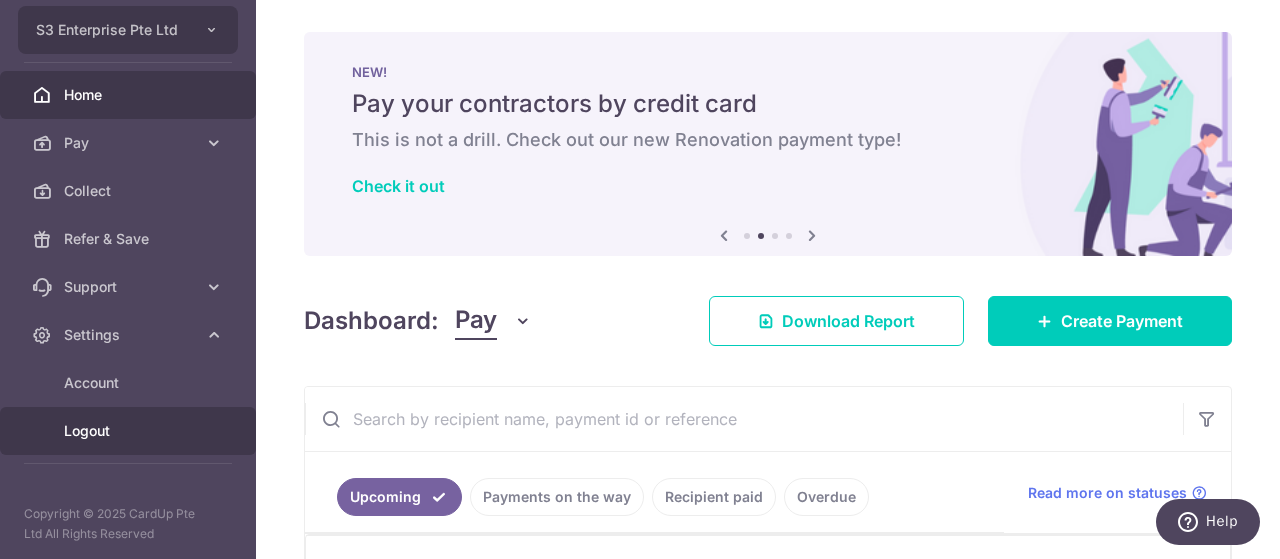click on "Logout" at bounding box center [130, 431] 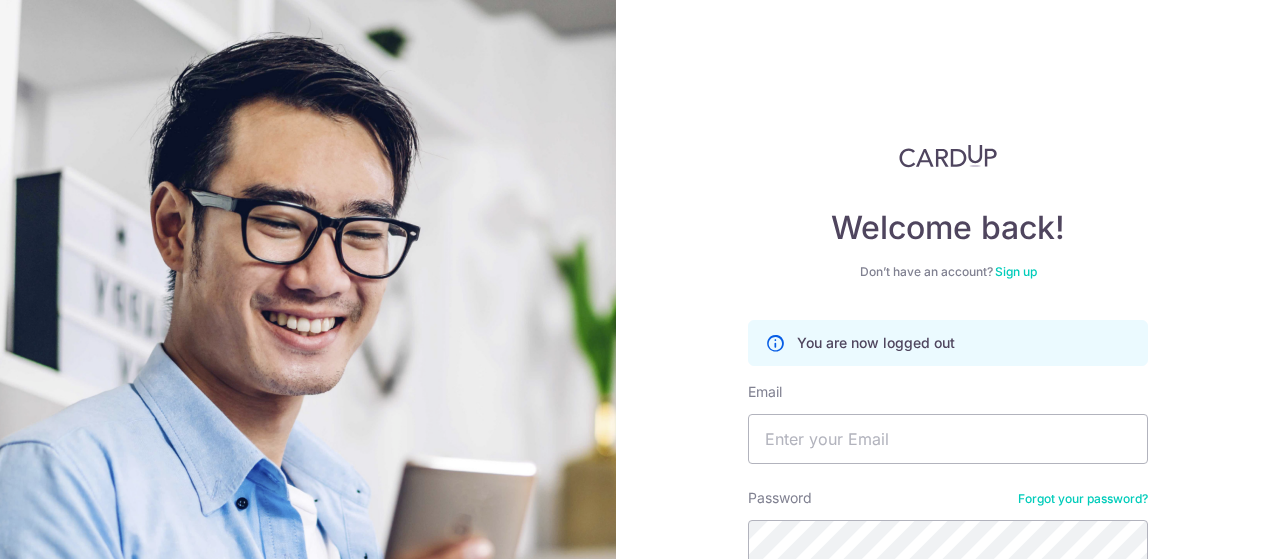 scroll, scrollTop: 0, scrollLeft: 0, axis: both 